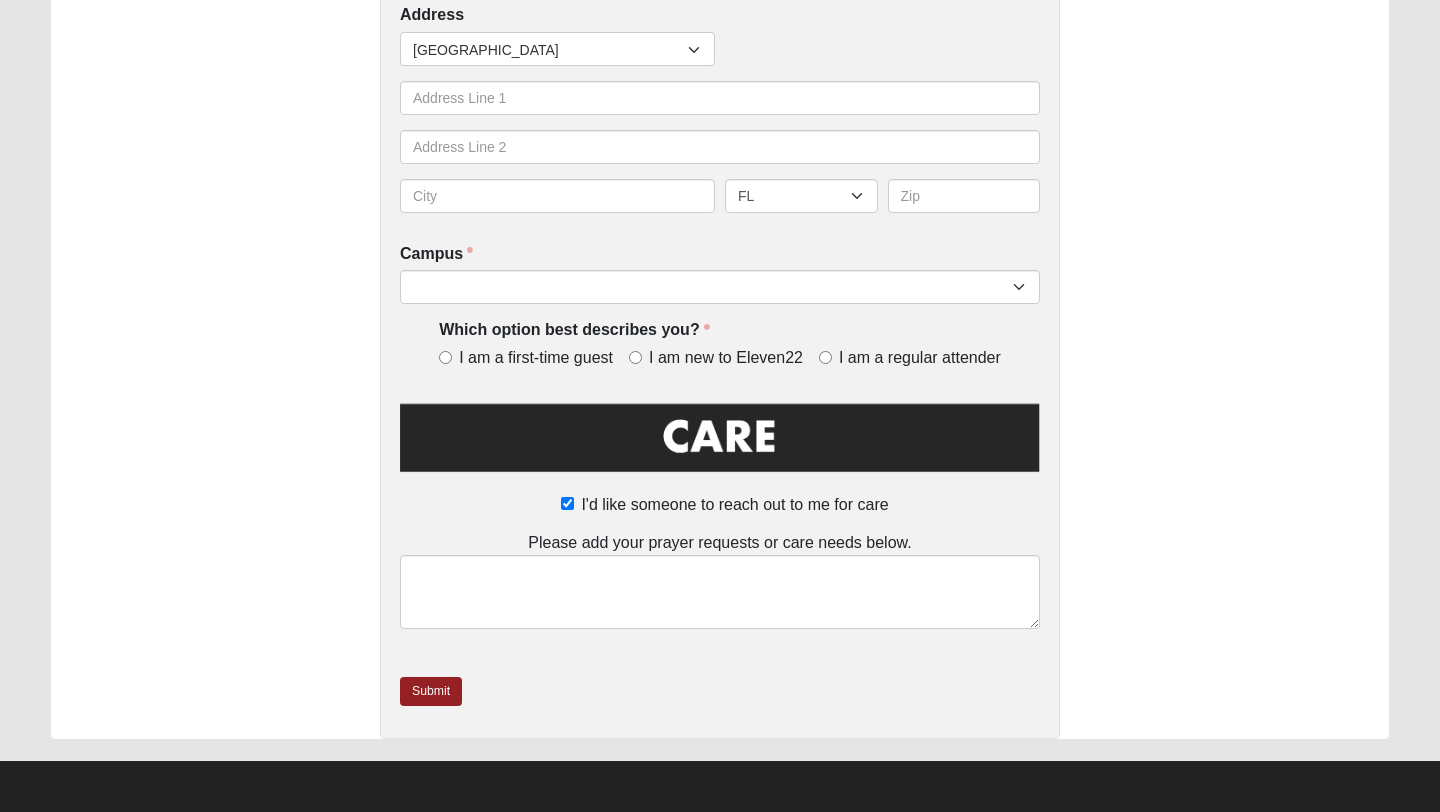 scroll, scrollTop: 0, scrollLeft: 0, axis: both 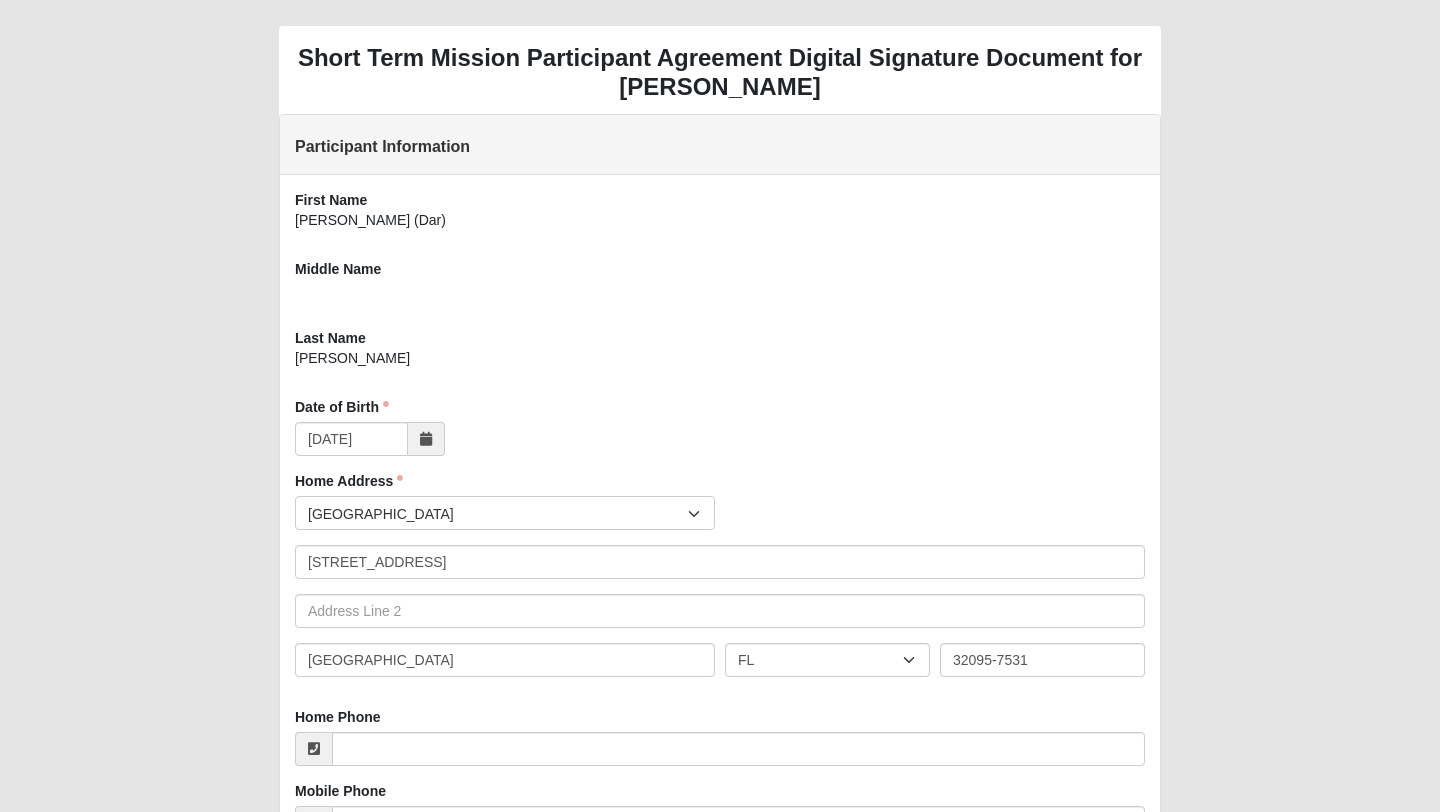click at bounding box center (720, 296) 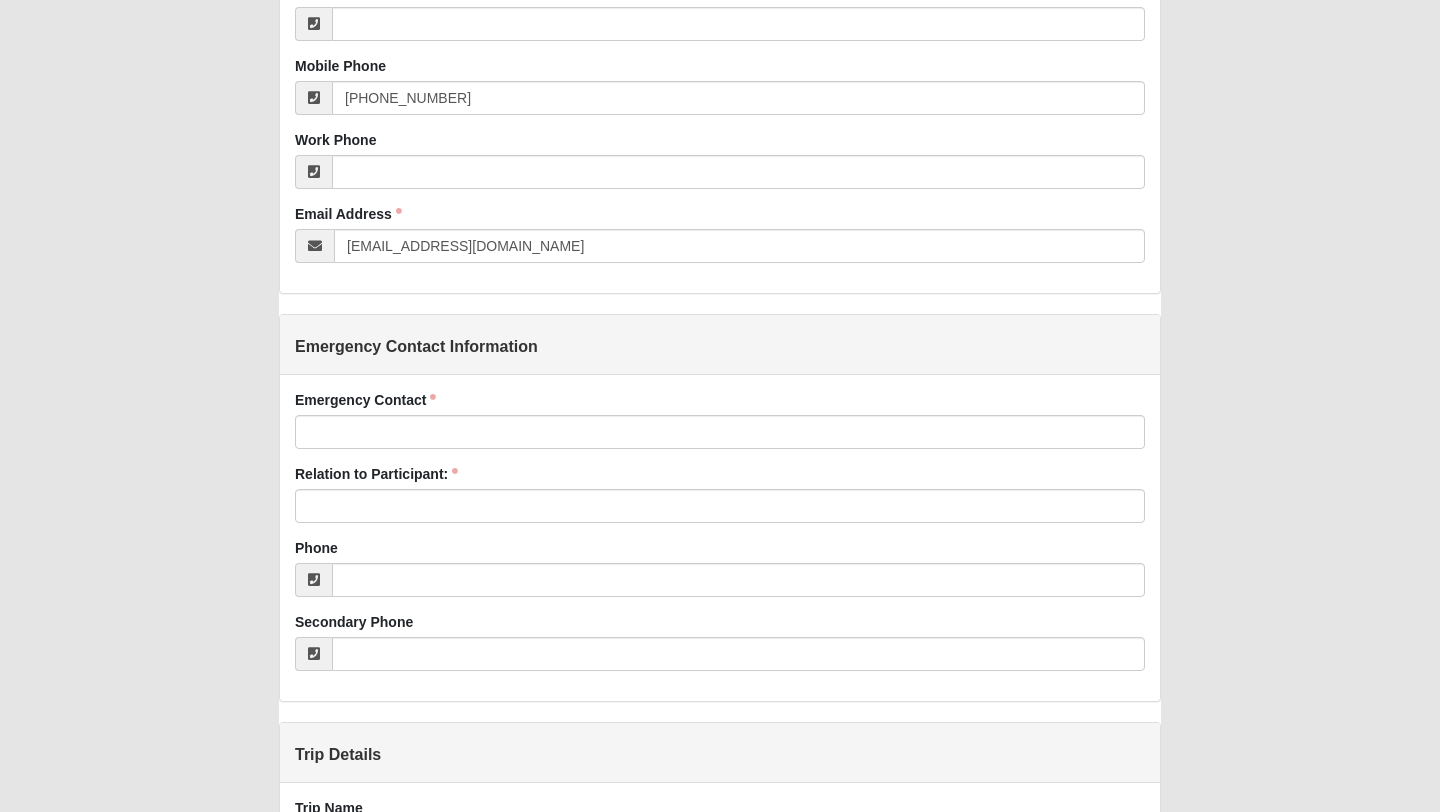 scroll, scrollTop: 730, scrollLeft: 0, axis: vertical 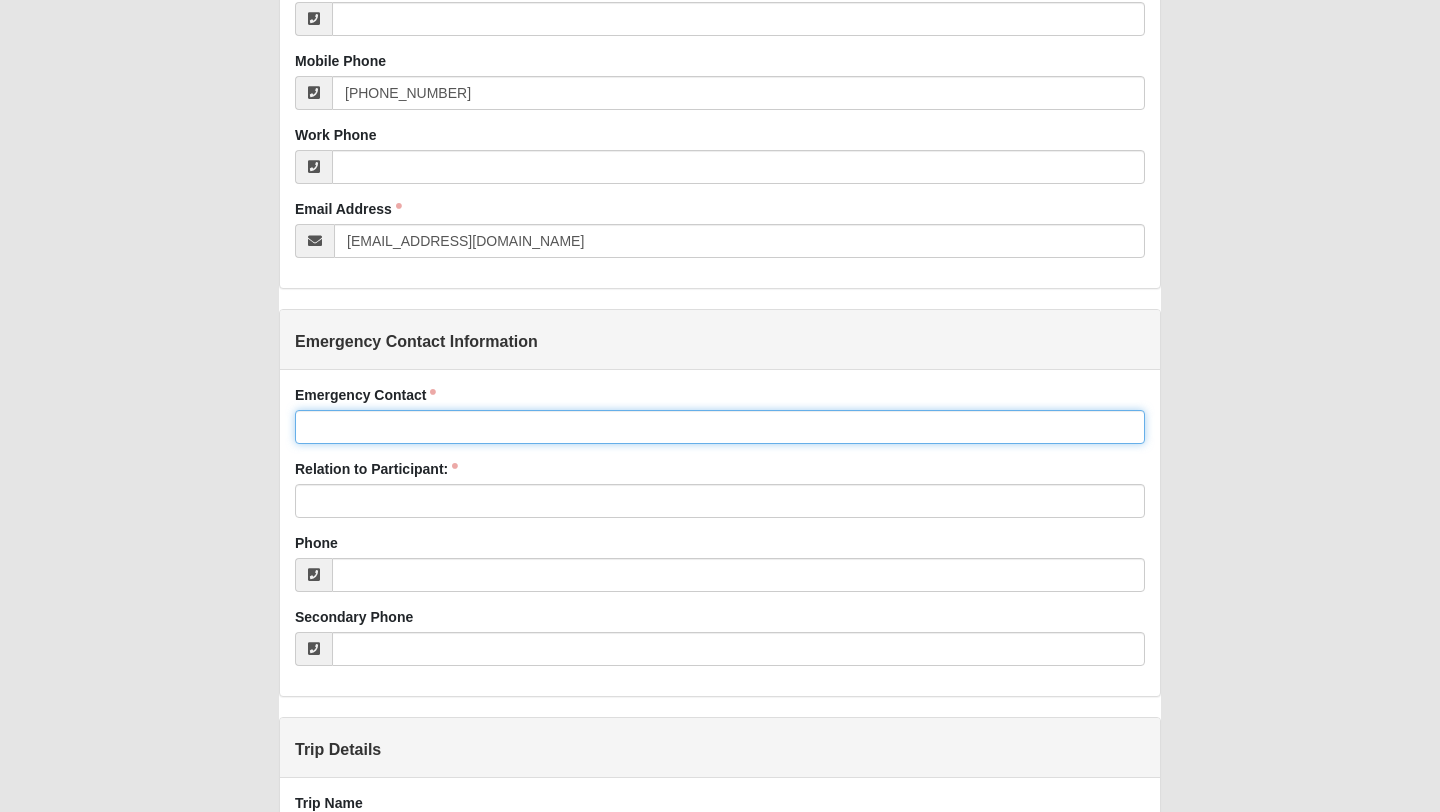 click on "Emergency Contact" at bounding box center (720, 427) 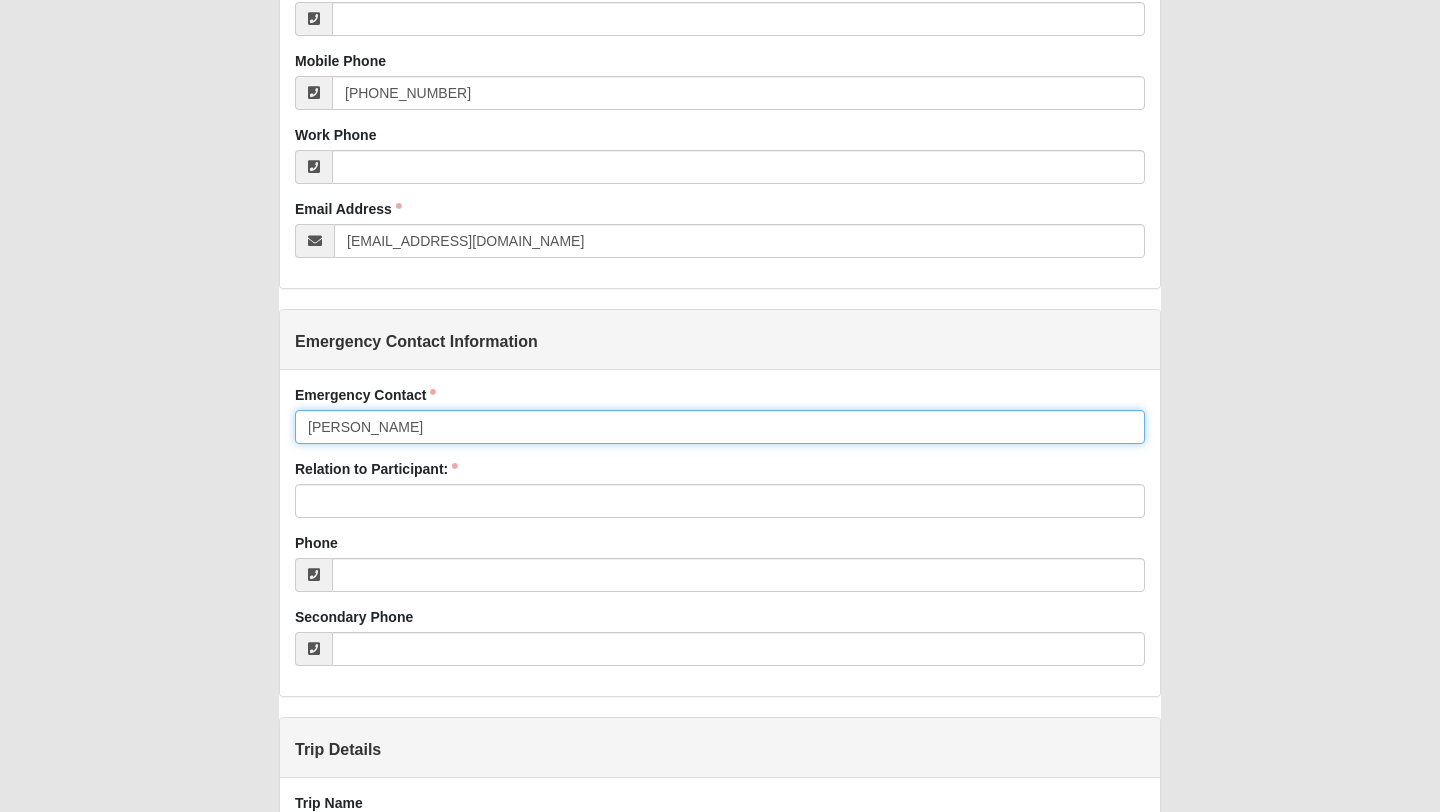 type on "[PERSON_NAME]" 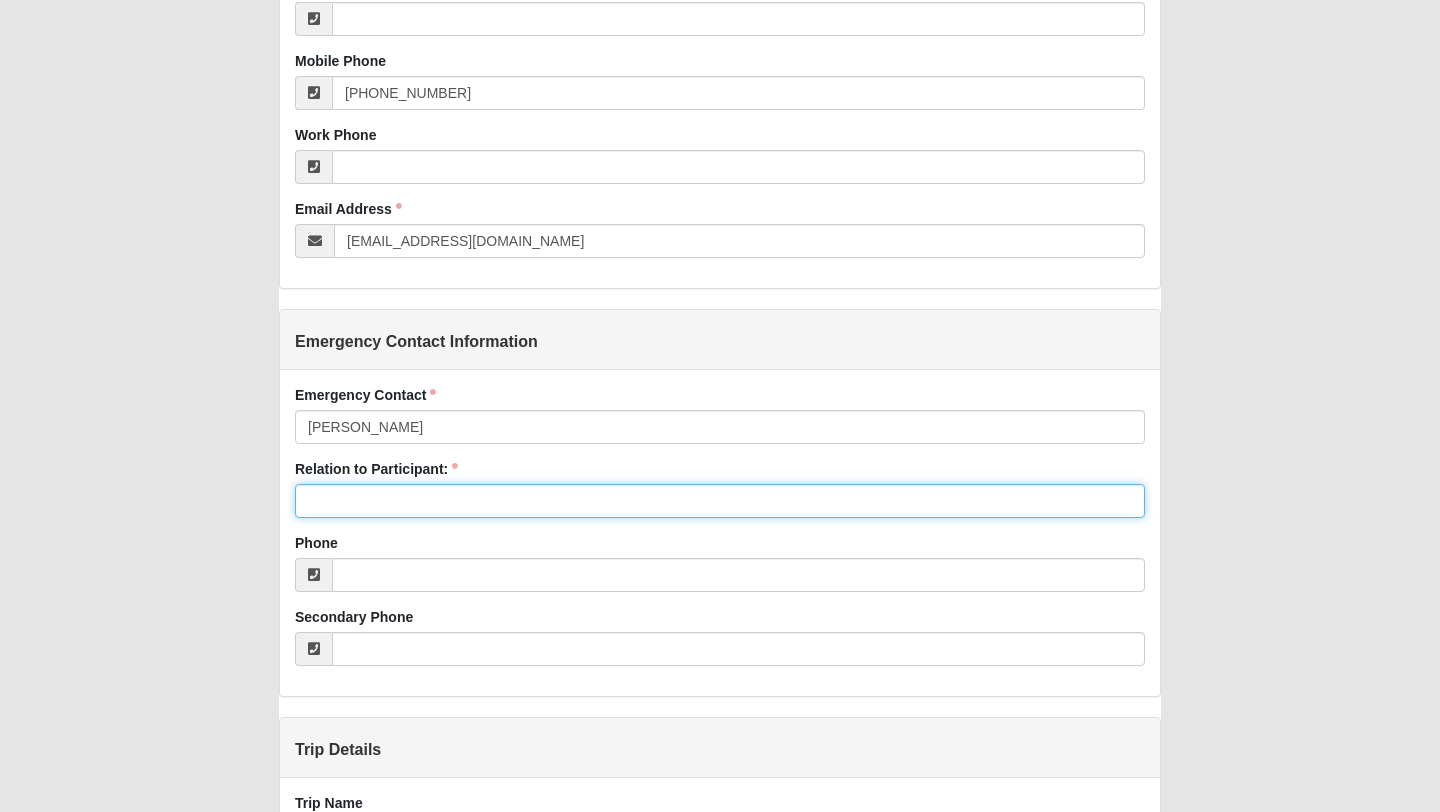 click on "Relation to Participant:" at bounding box center [720, 501] 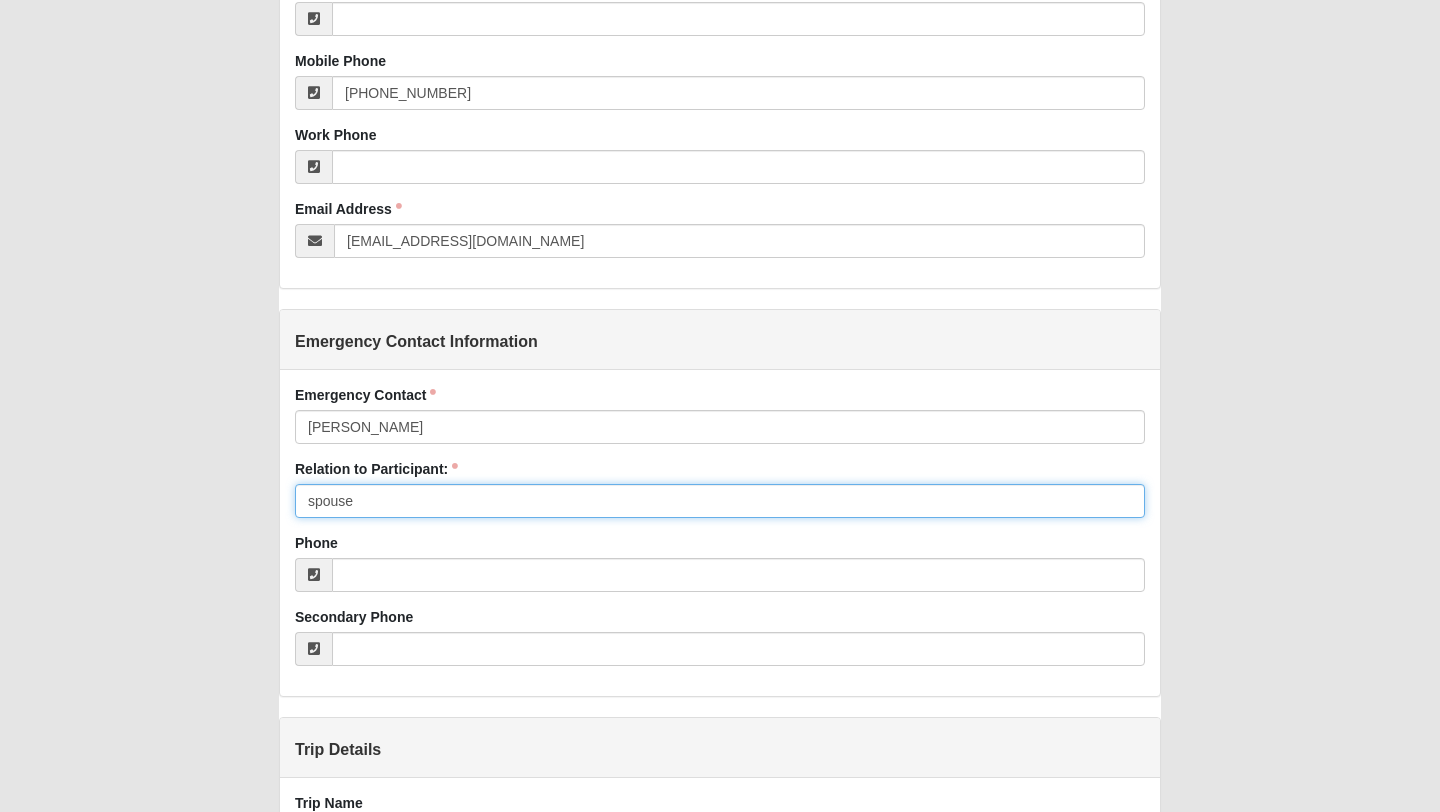 type on "spouse" 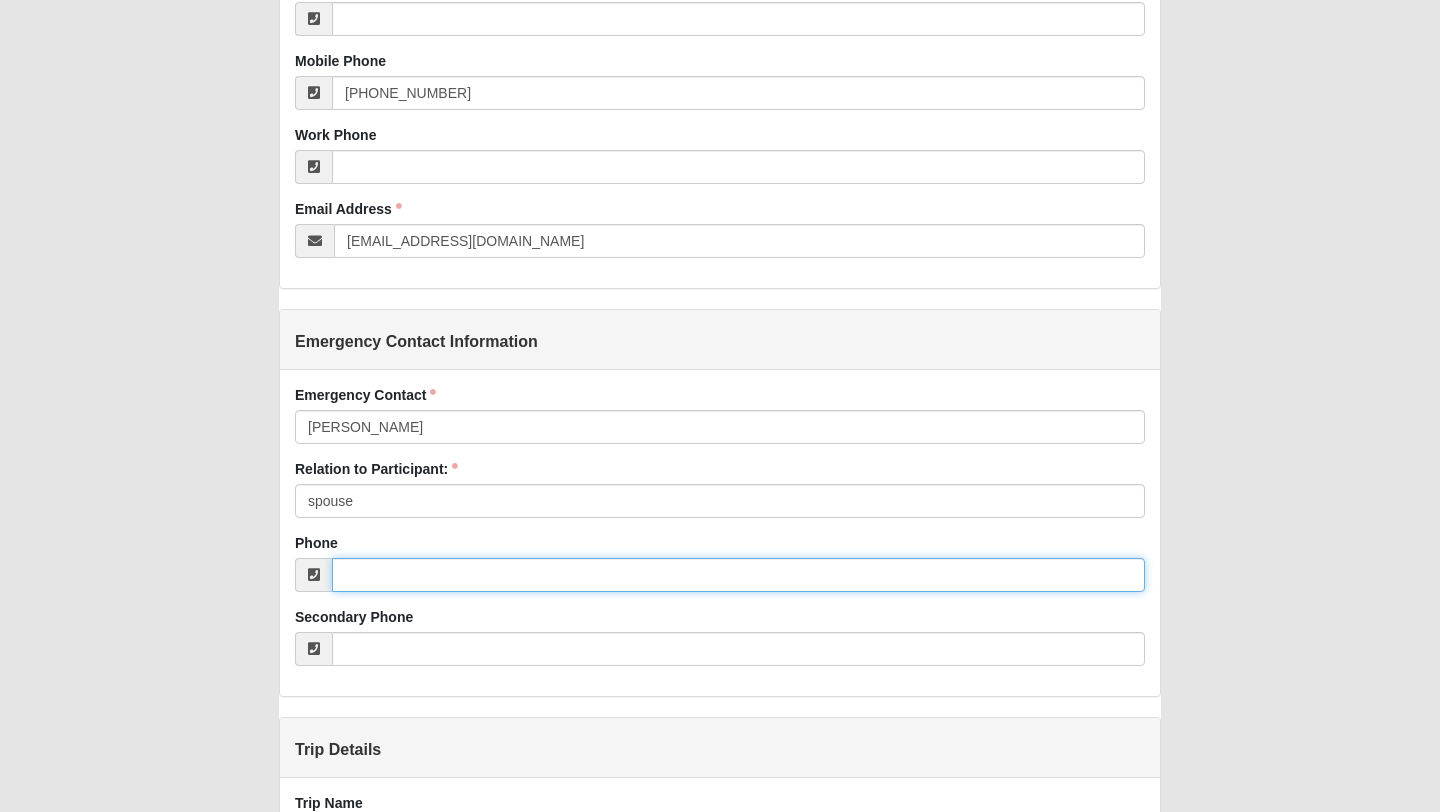 click on "Phone" at bounding box center [738, 575] 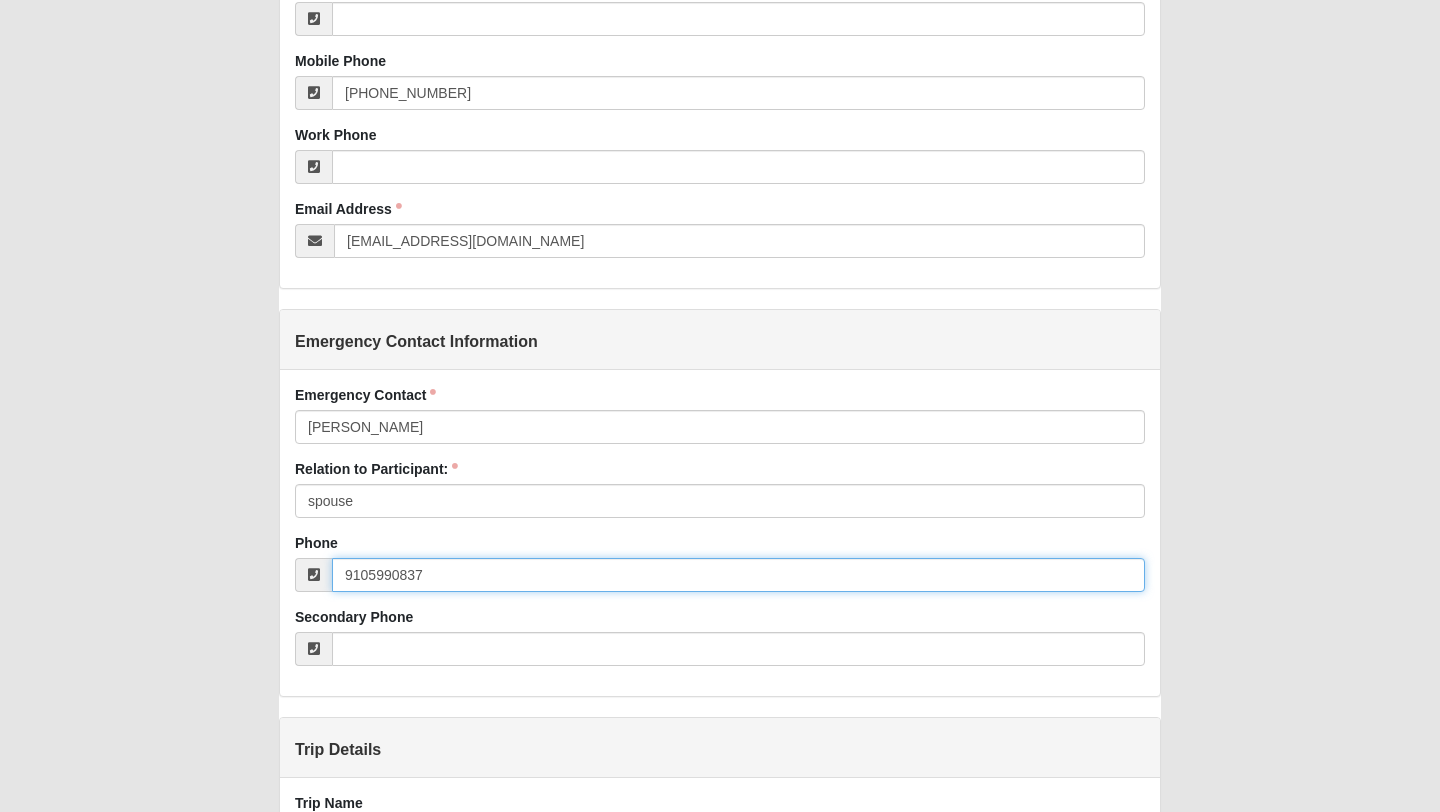 type on "[PHONE_NUMBER]" 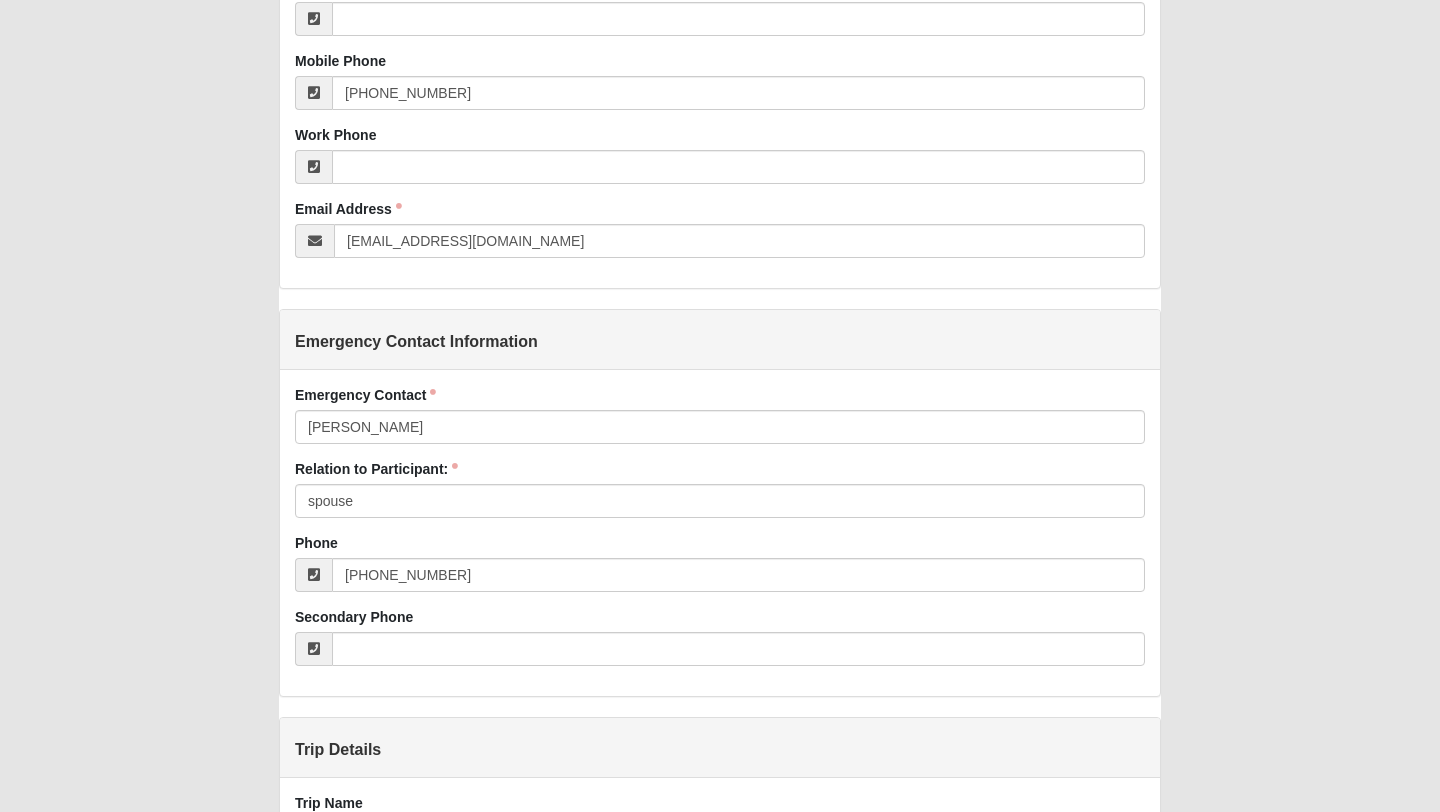 type on "Sand dollar court" 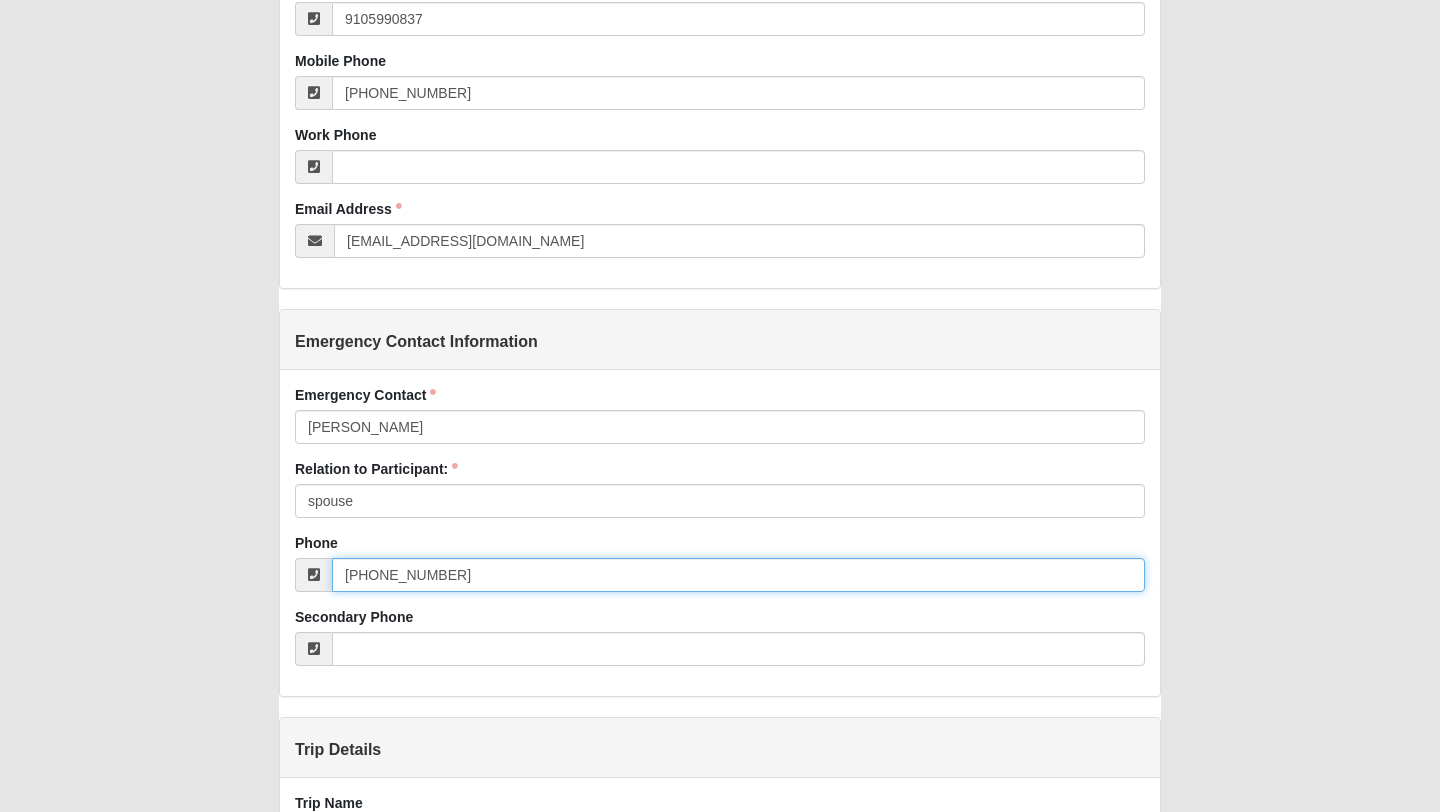type on "[PHONE_NUMBER]" 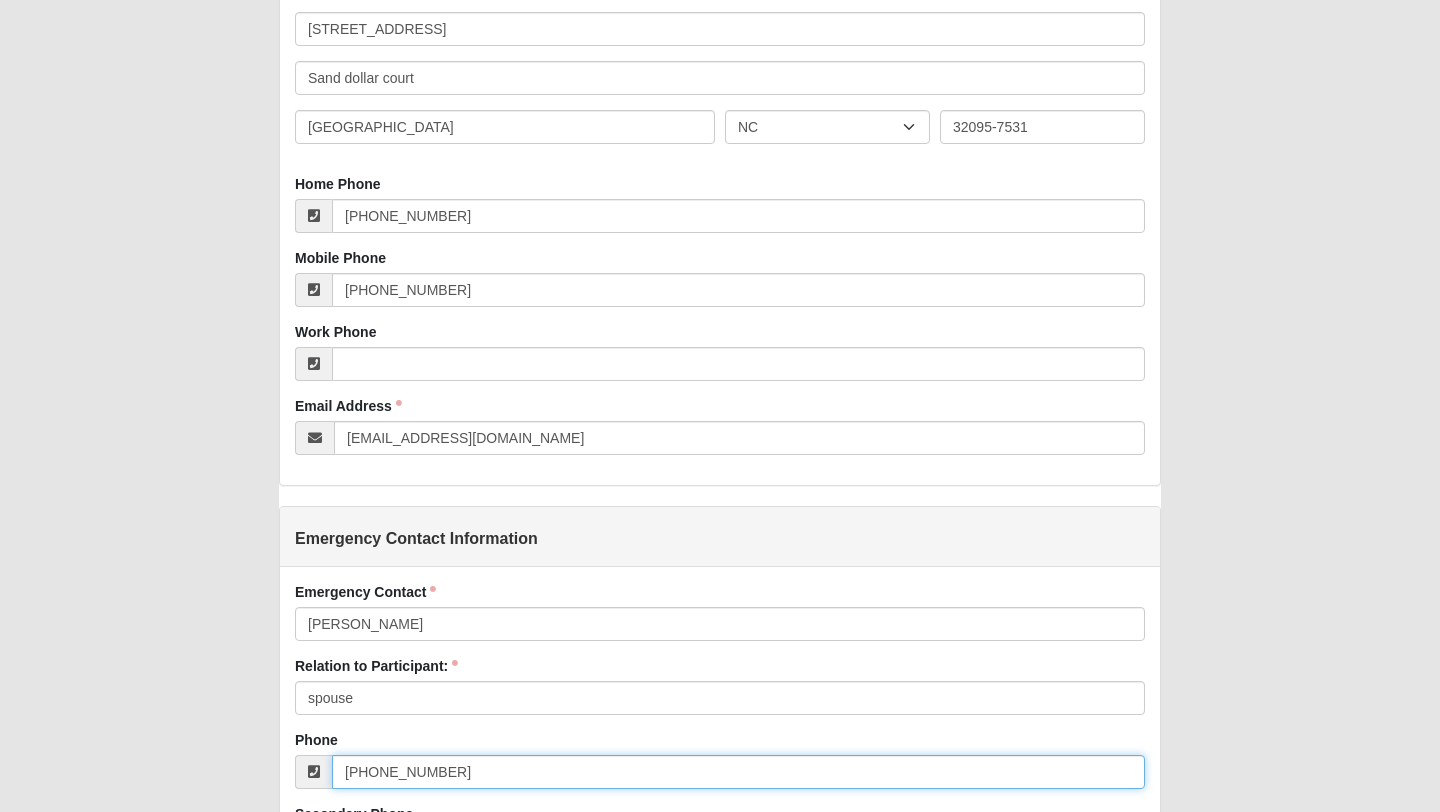 scroll, scrollTop: 523, scrollLeft: 0, axis: vertical 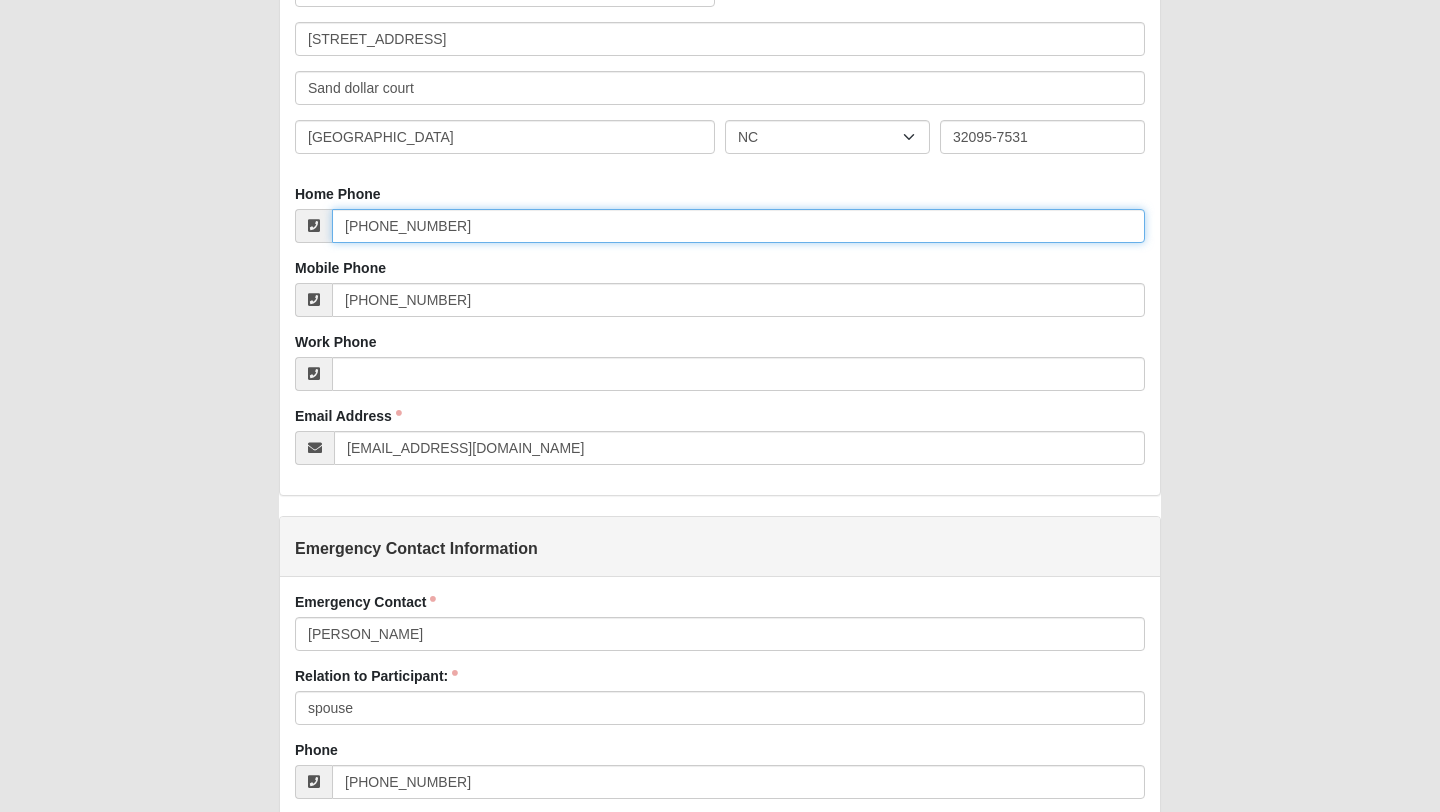 drag, startPoint x: 456, startPoint y: 232, endPoint x: 337, endPoint y: 212, distance: 120.66897 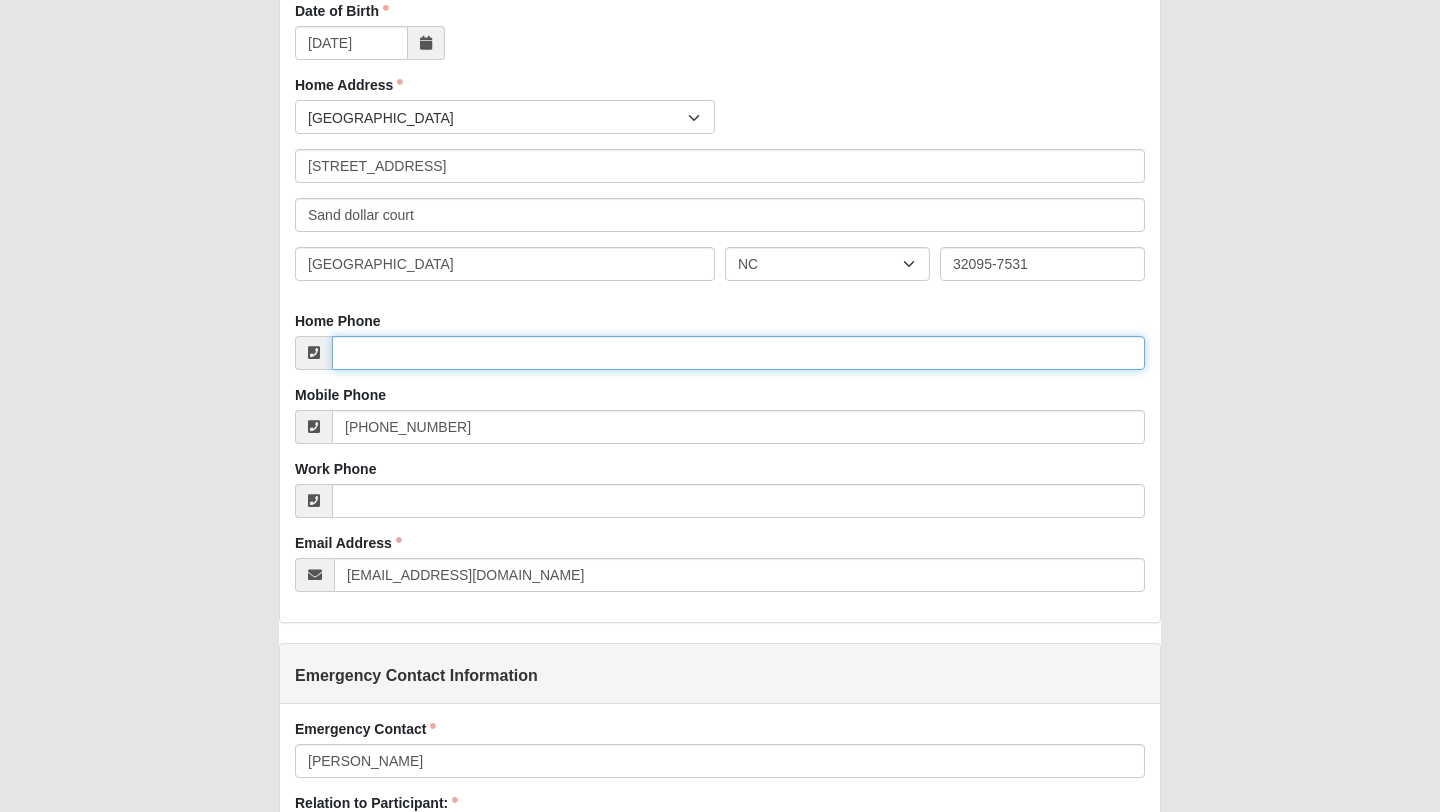 scroll, scrollTop: 394, scrollLeft: 0, axis: vertical 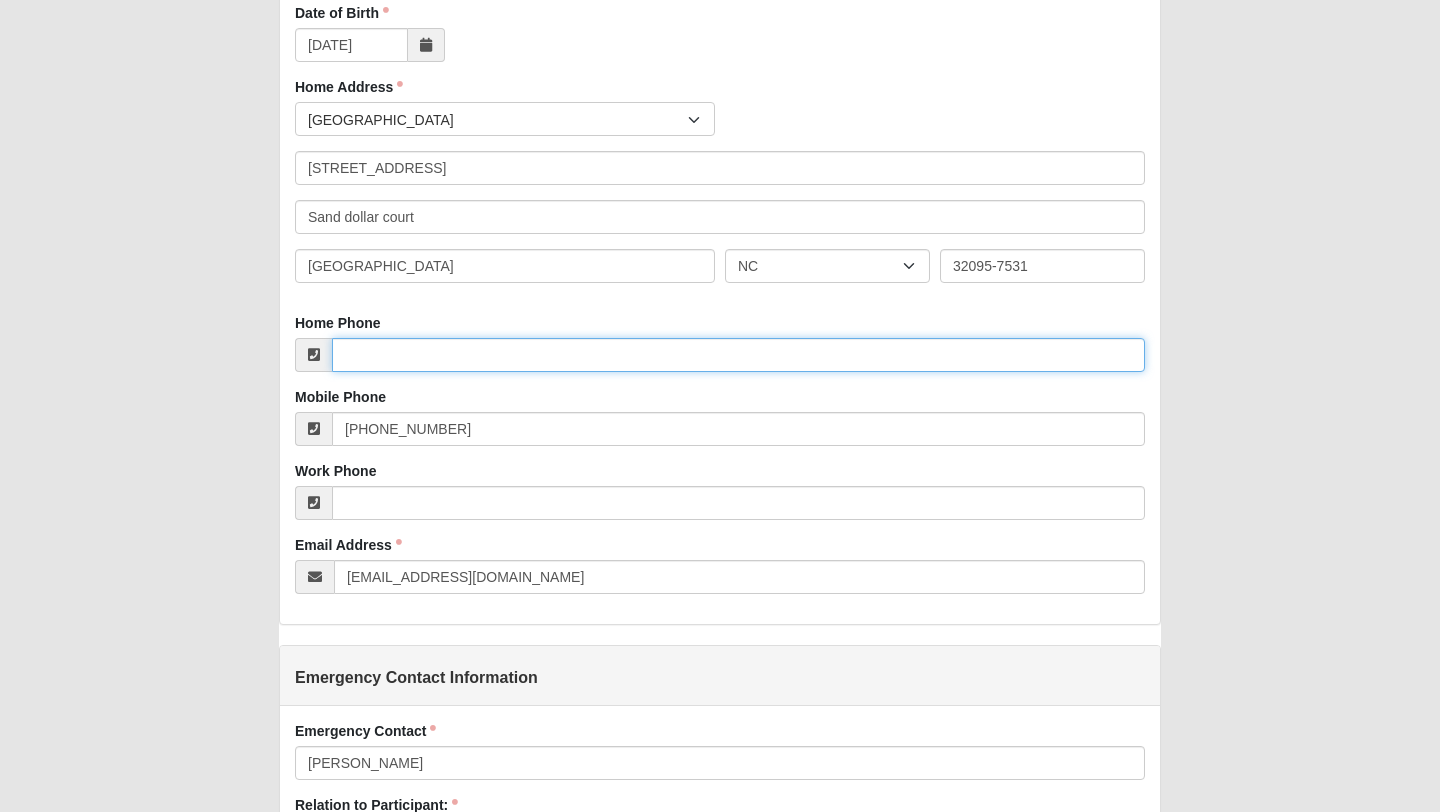 type 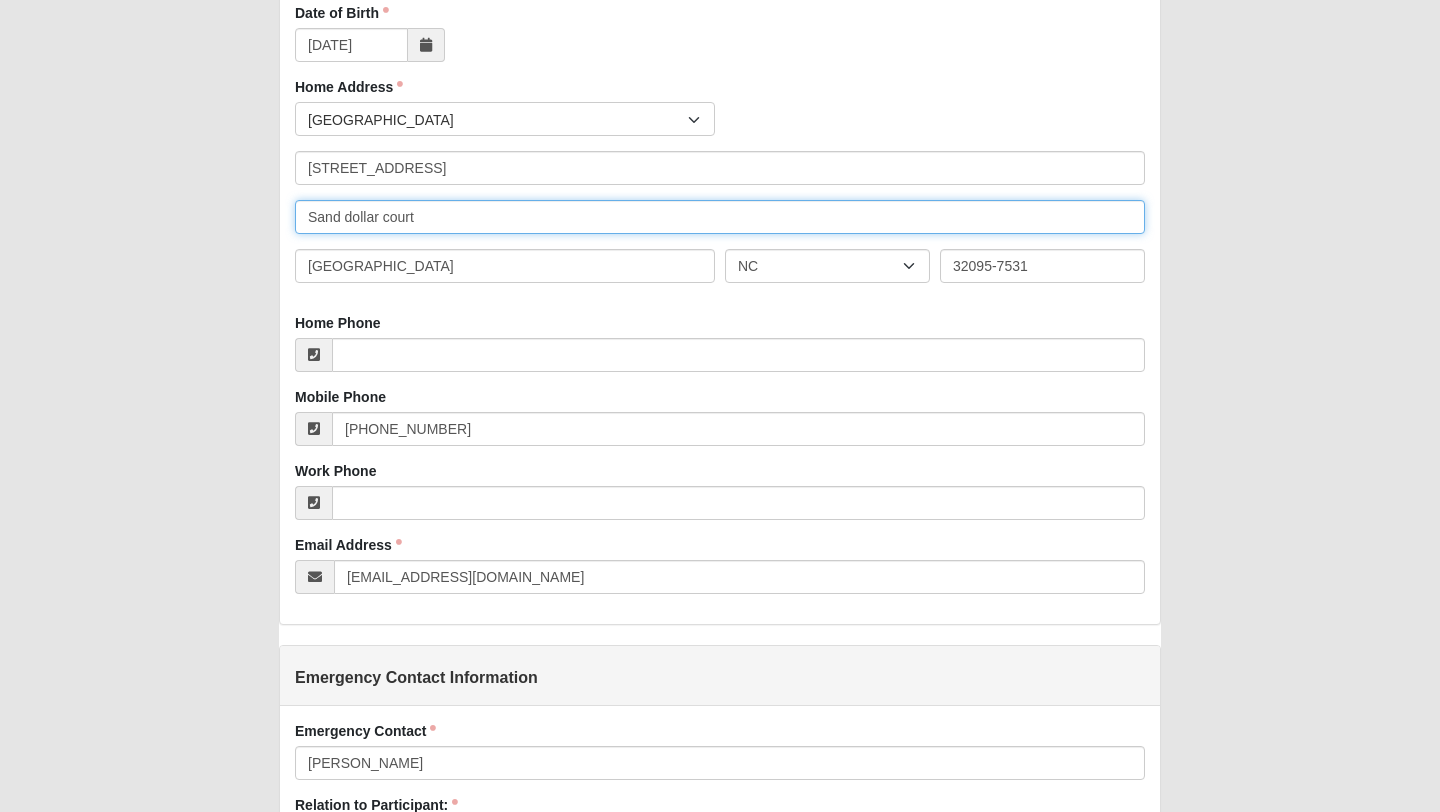 drag, startPoint x: 445, startPoint y: 220, endPoint x: 267, endPoint y: 212, distance: 178.17969 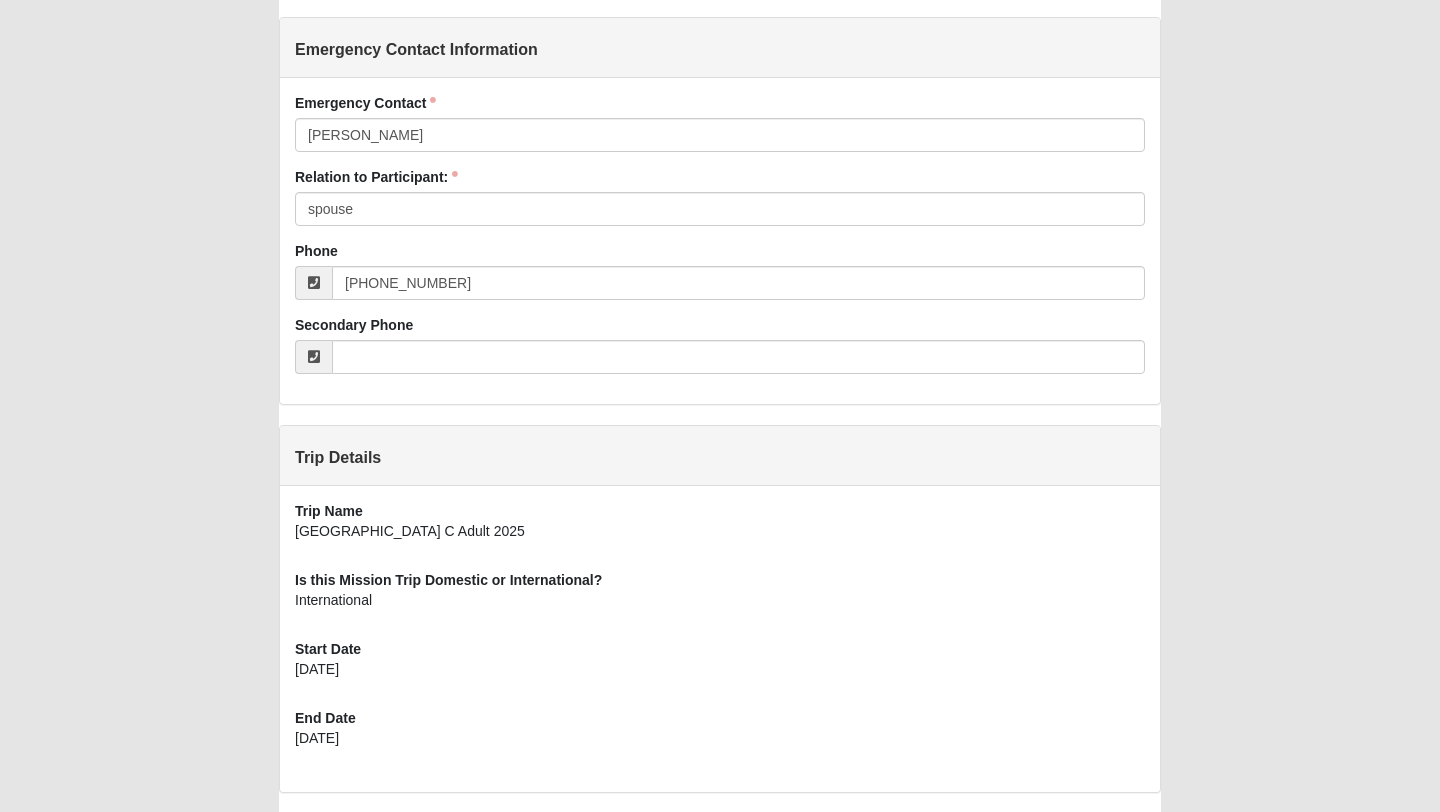scroll, scrollTop: 1143, scrollLeft: 0, axis: vertical 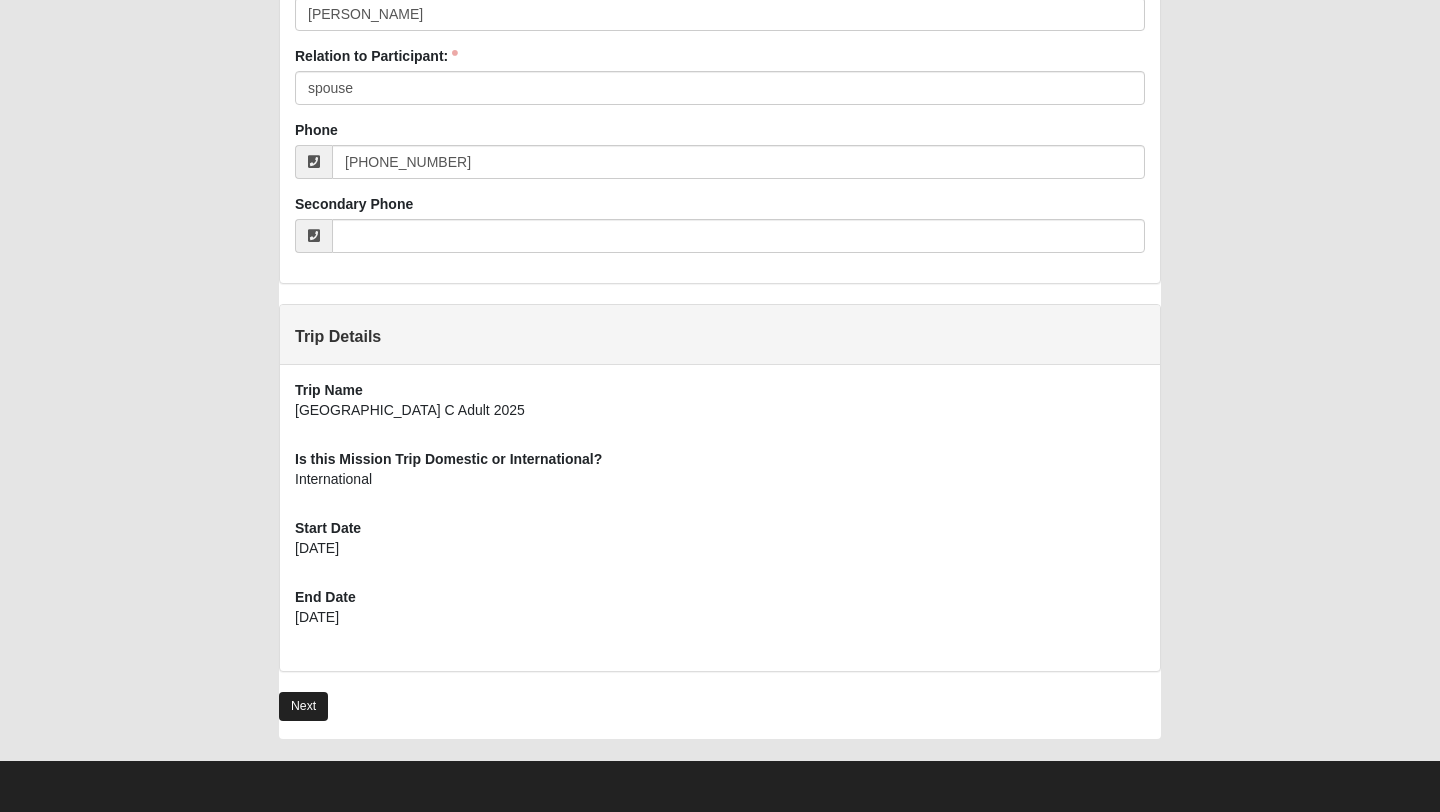type 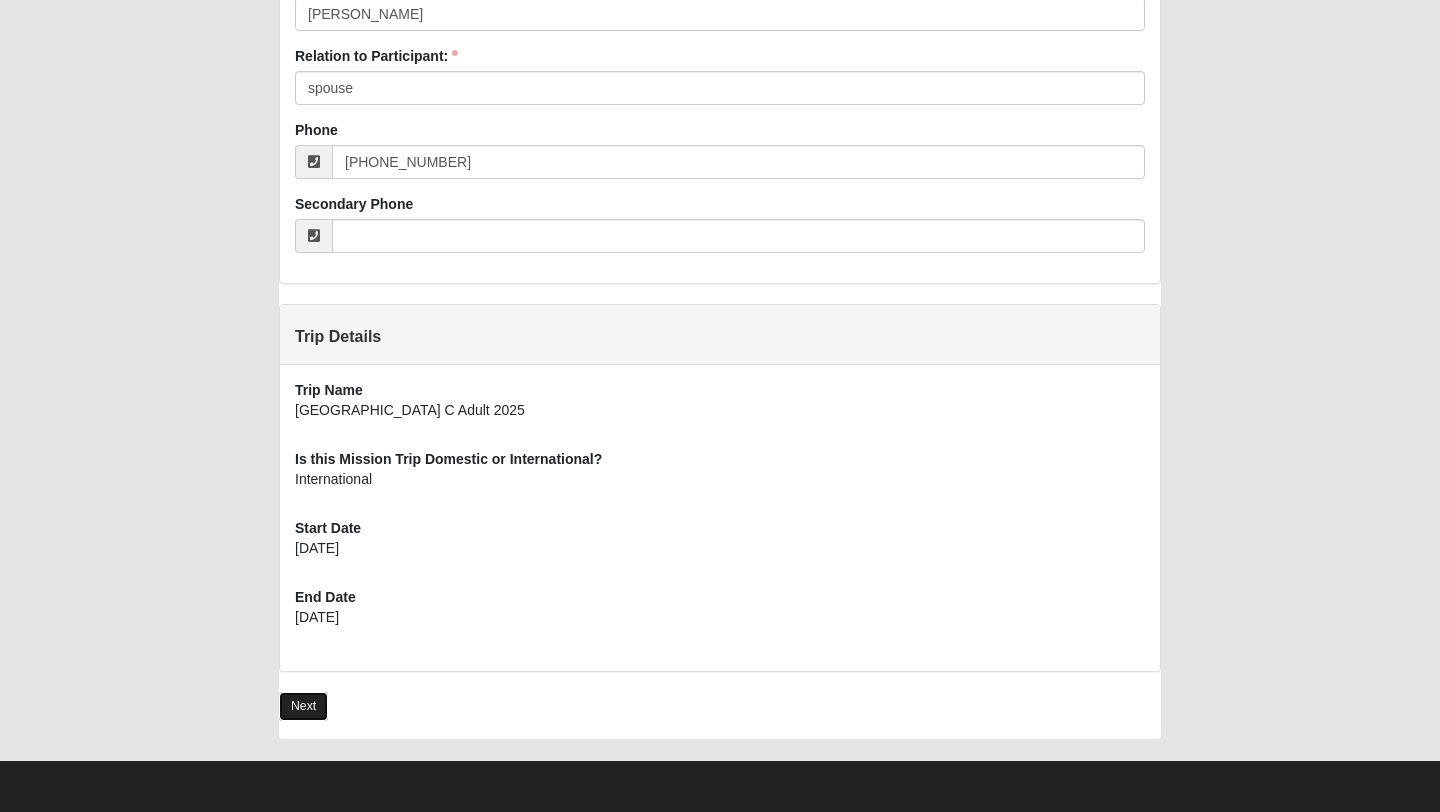 click on "Next" at bounding box center [303, 706] 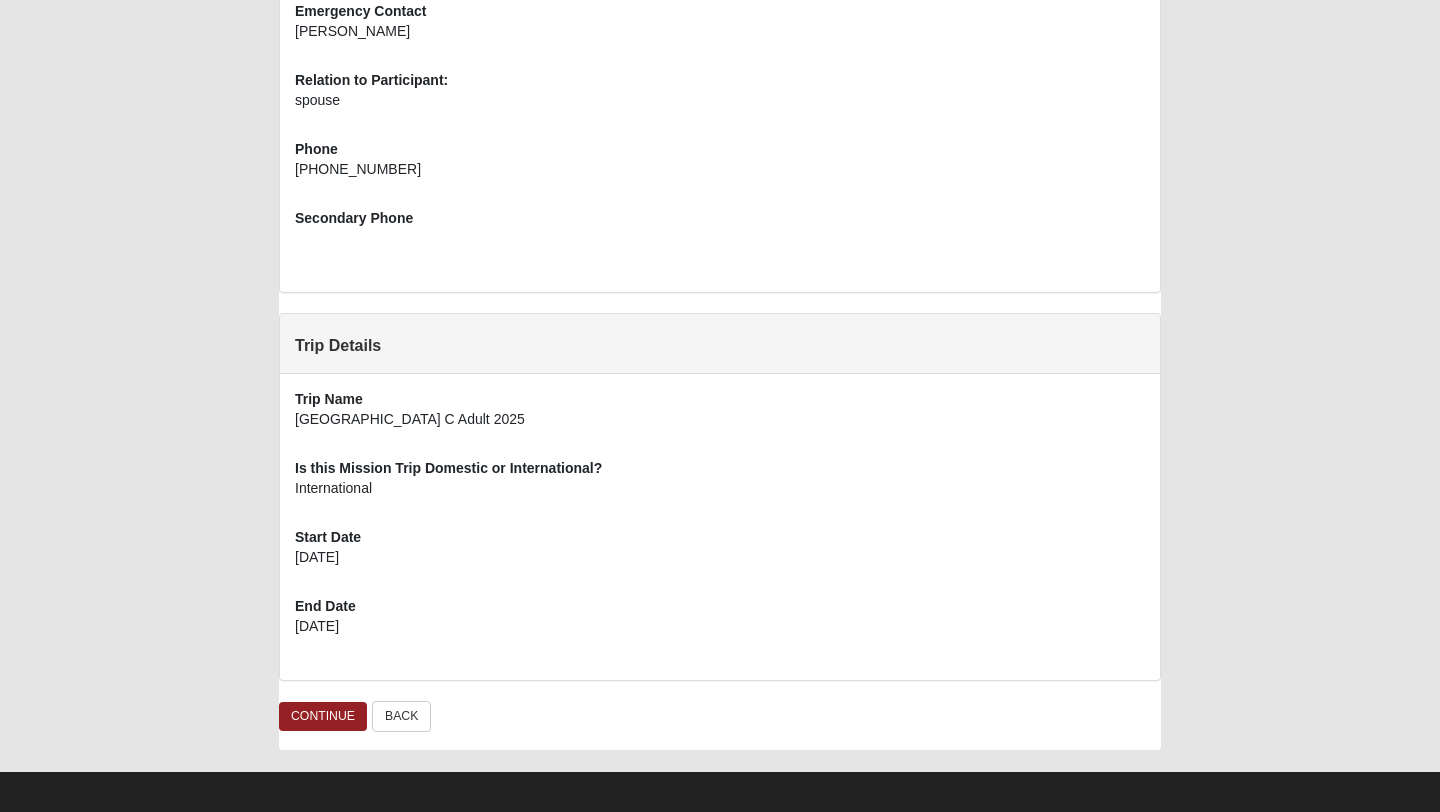 scroll, scrollTop: 933, scrollLeft: 0, axis: vertical 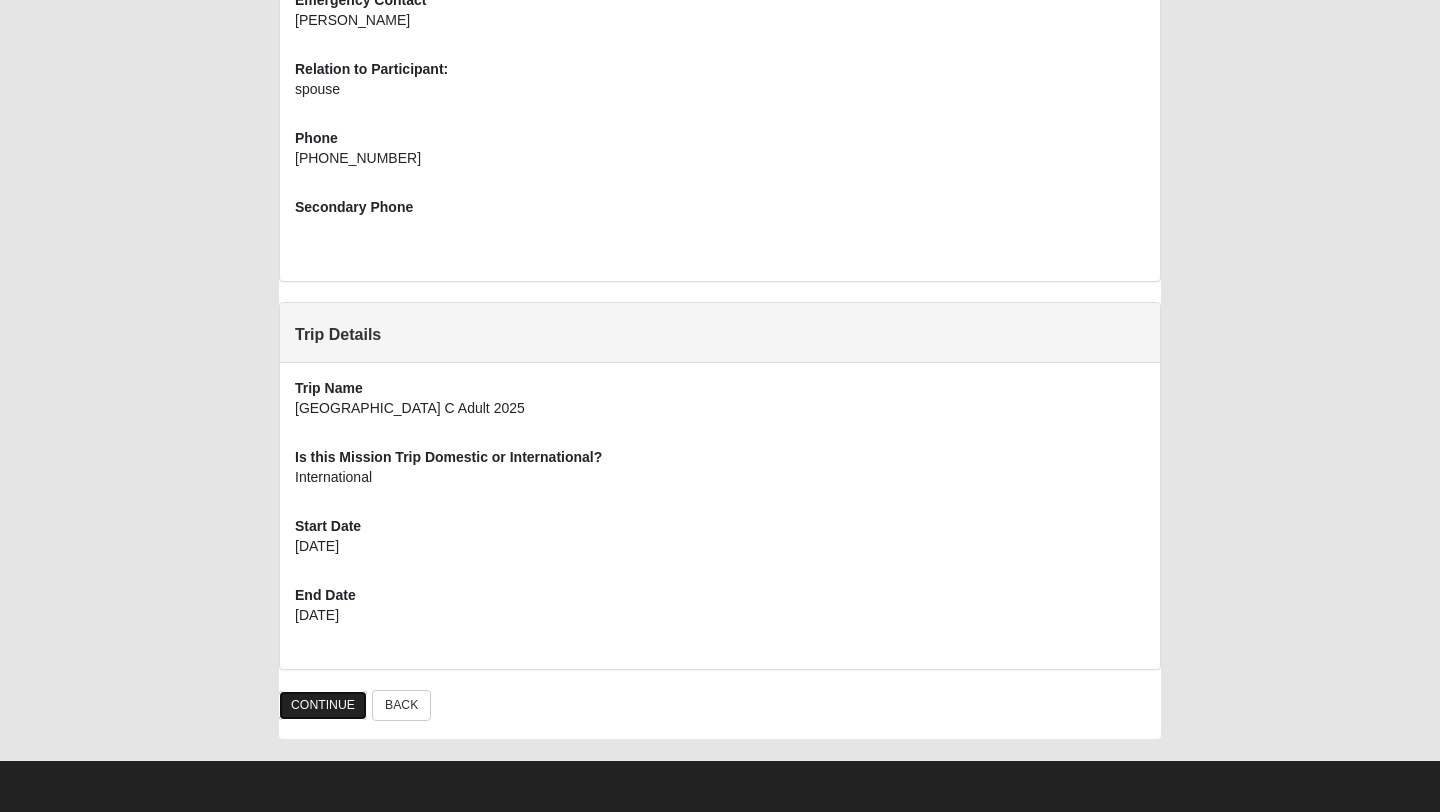 click on "CONTINUE" at bounding box center [323, 705] 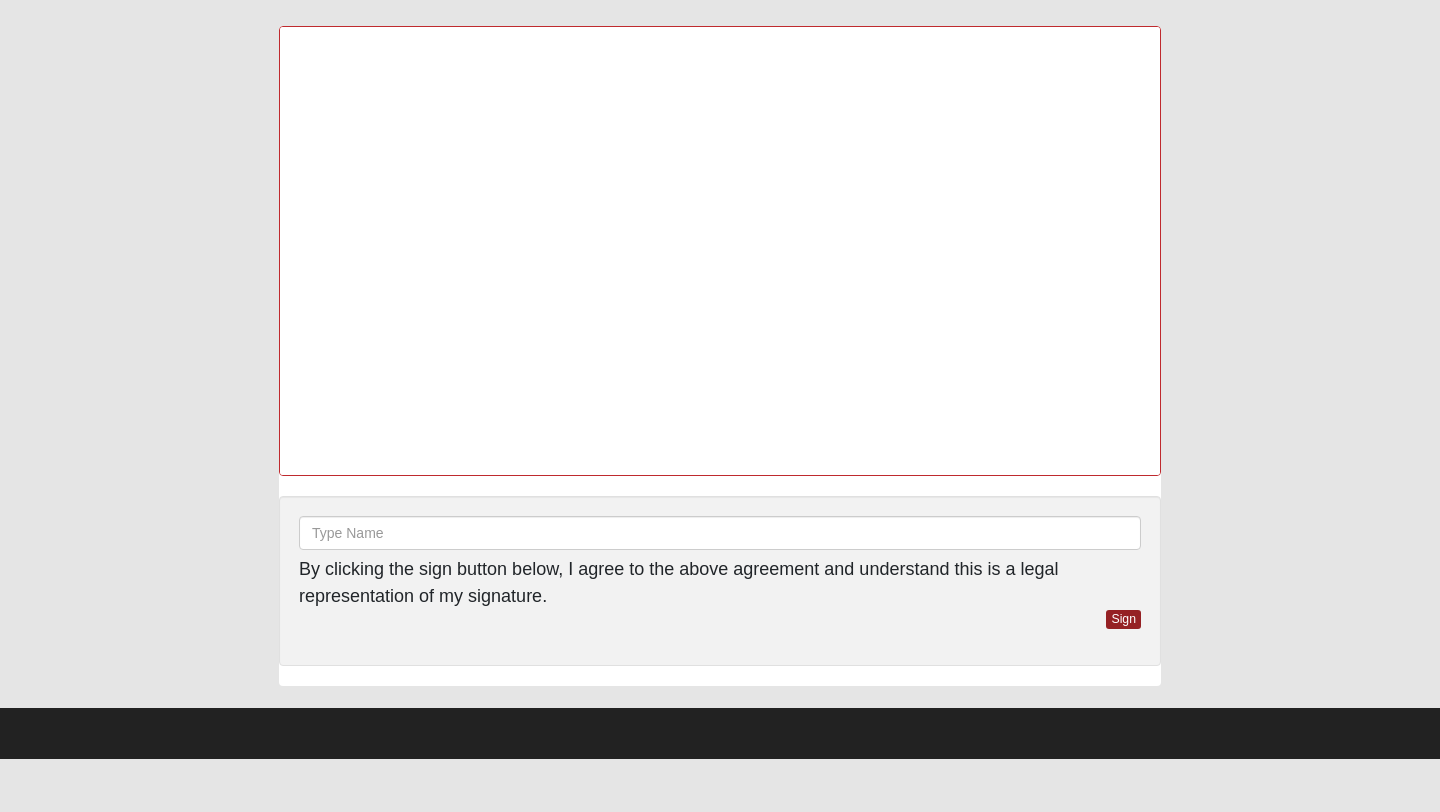 scroll, scrollTop: 0, scrollLeft: 0, axis: both 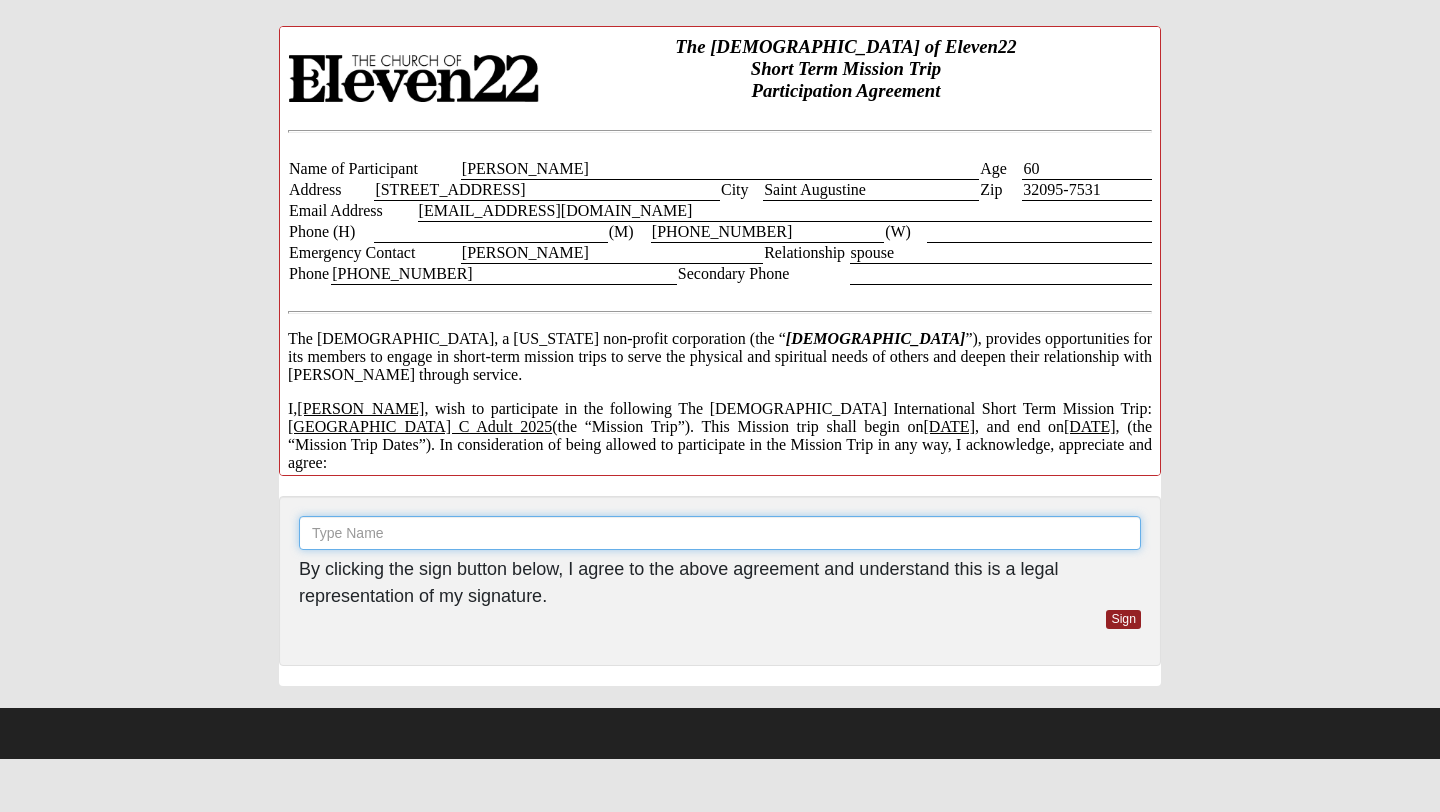click at bounding box center (720, 533) 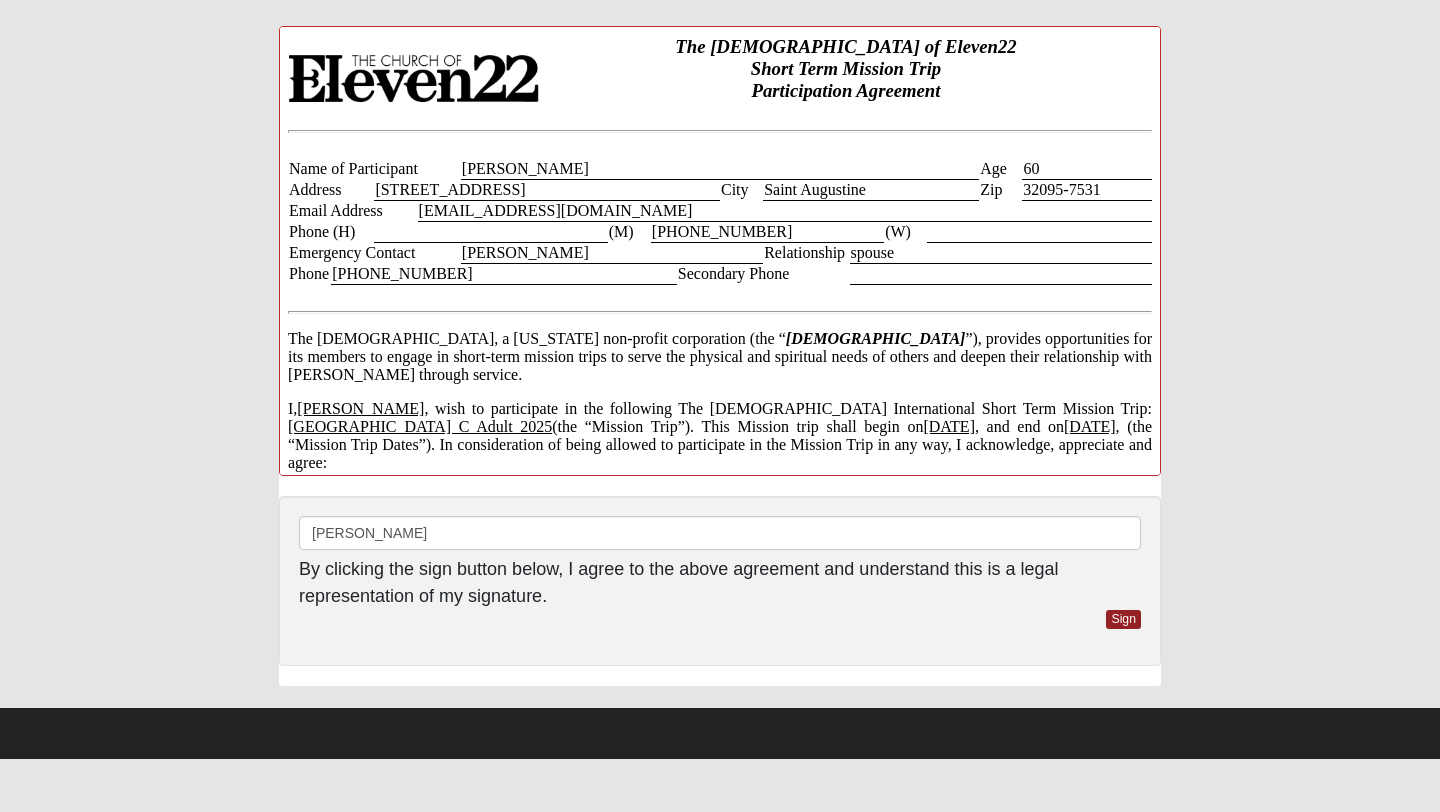 click on "Darlene Christianson" at bounding box center (720, 169) 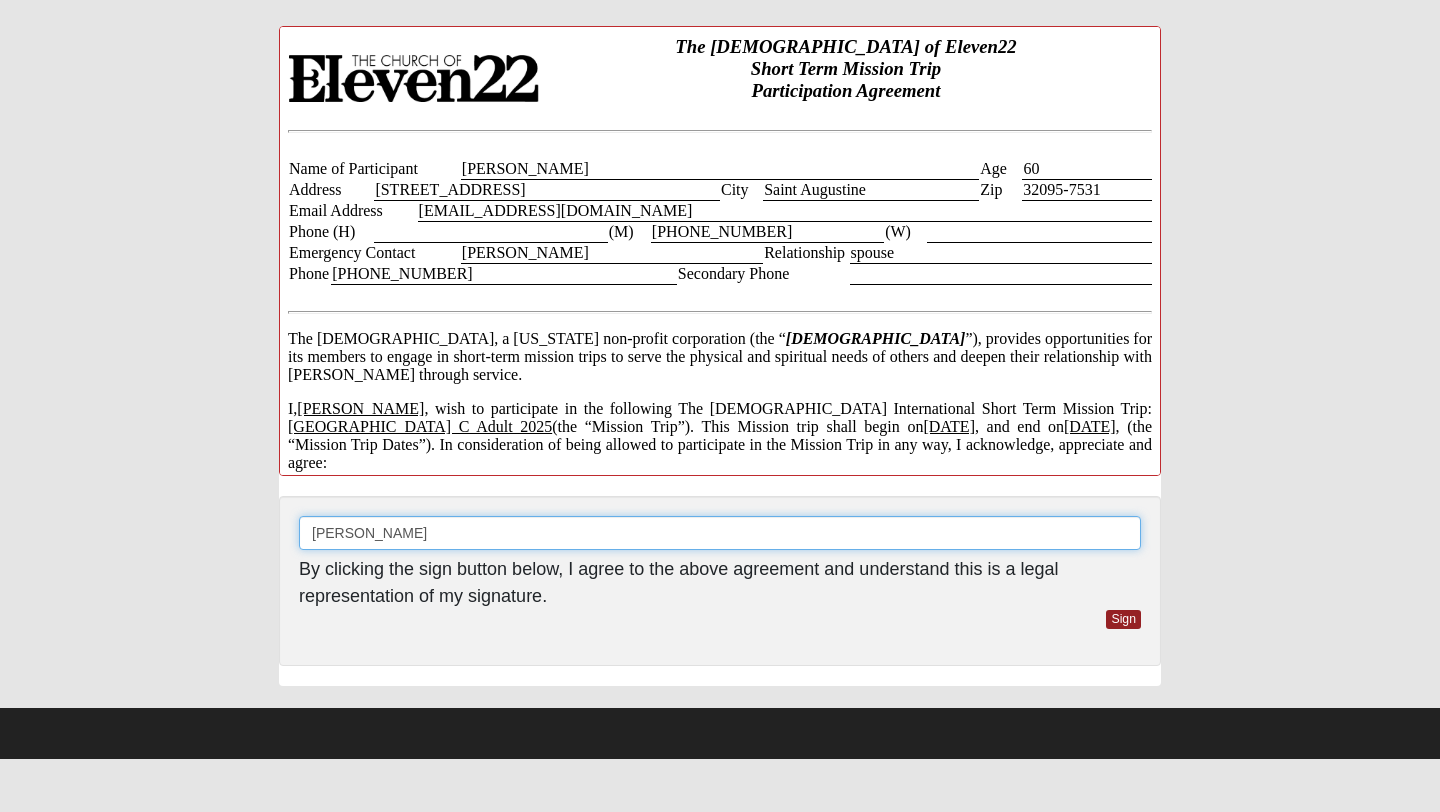 click on "Darlene" at bounding box center [720, 533] 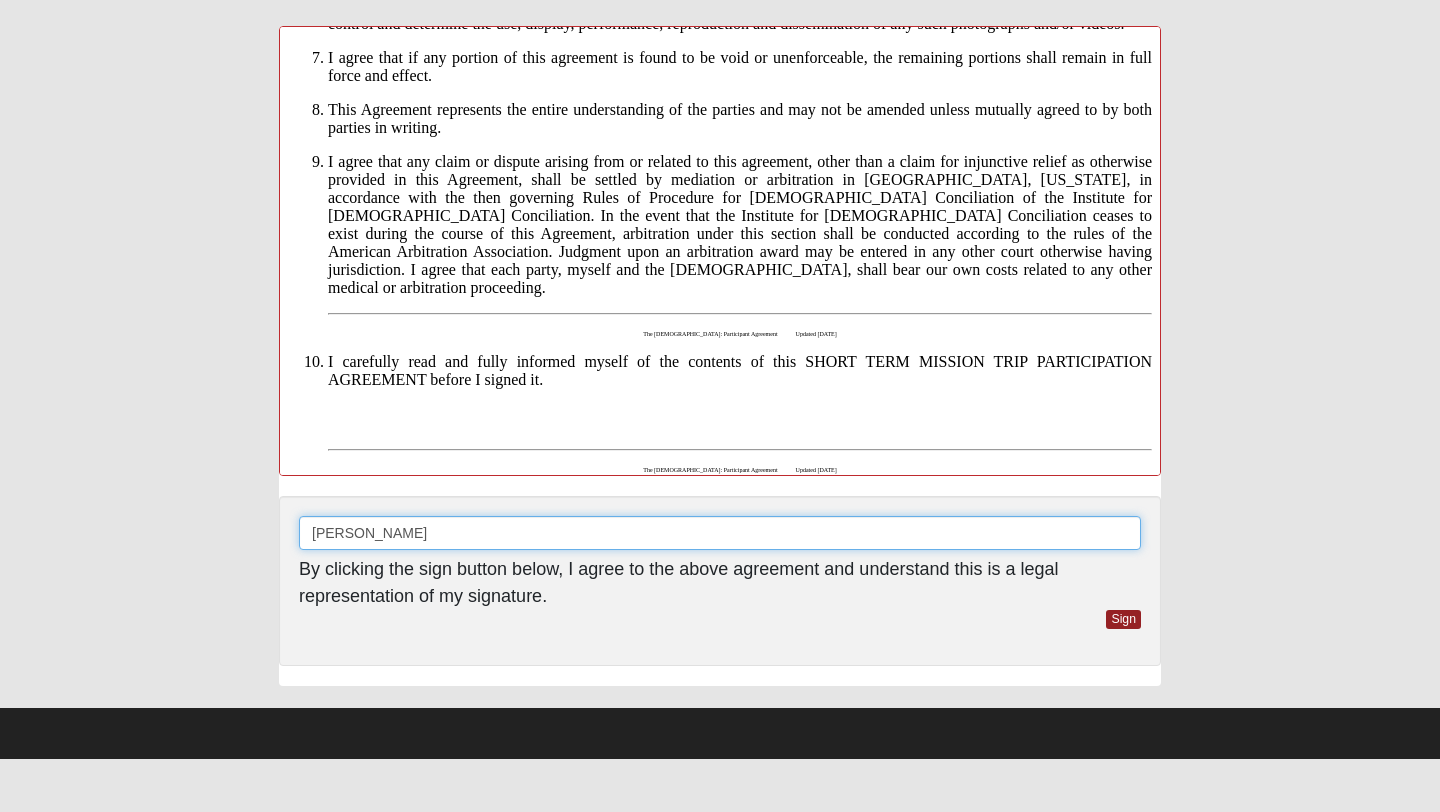 scroll, scrollTop: 1499, scrollLeft: 0, axis: vertical 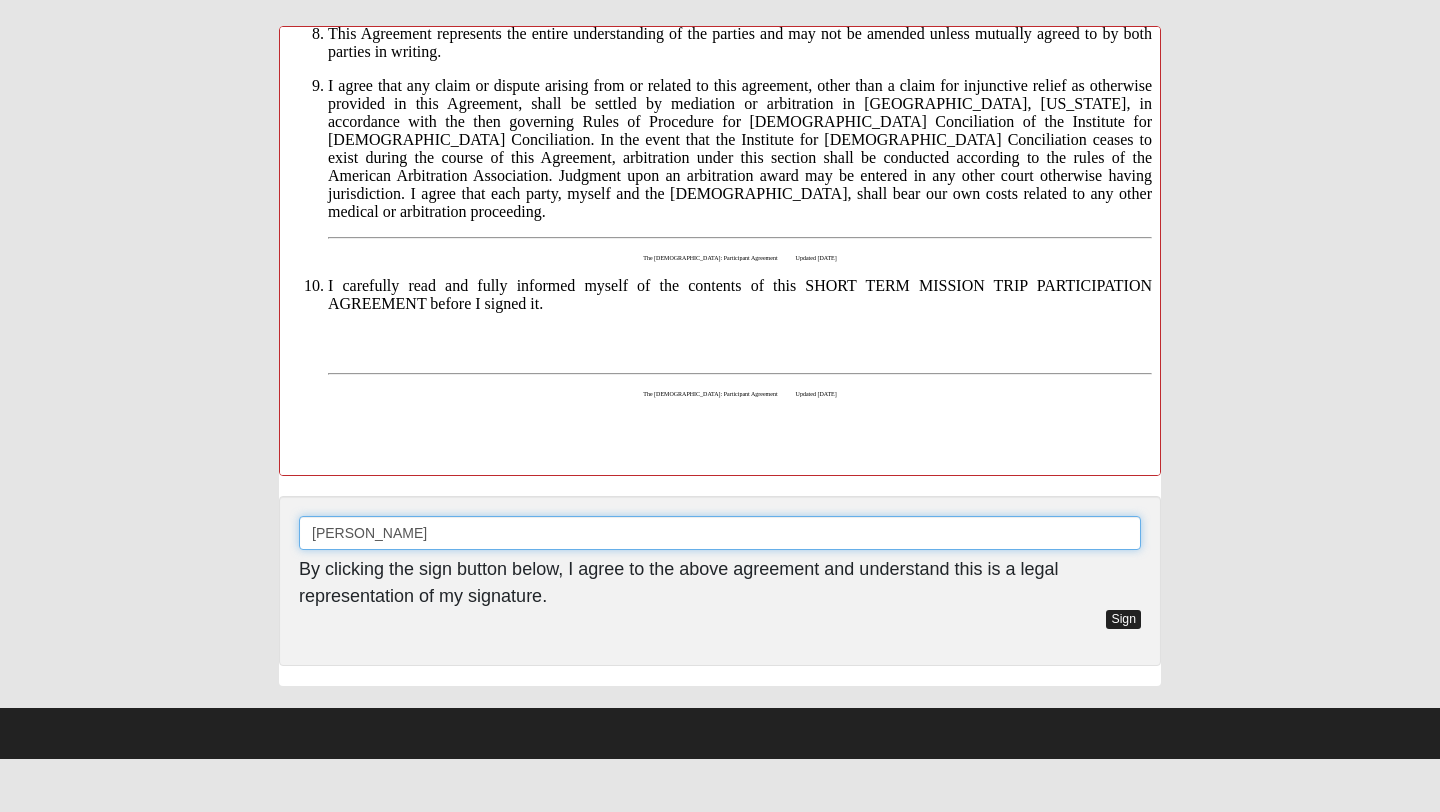 type on "Darlene Christianson" 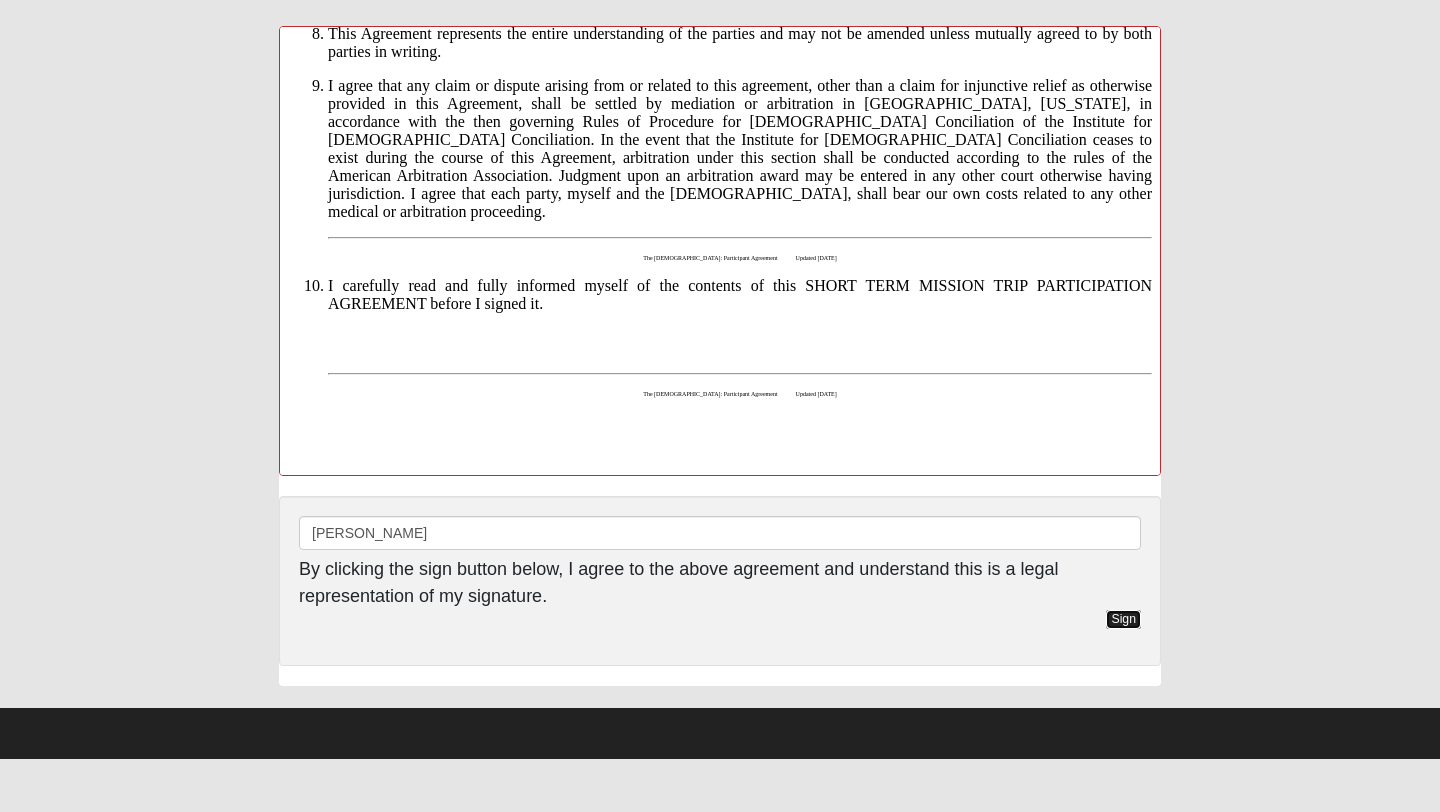 click on "Sign" at bounding box center [1123, 619] 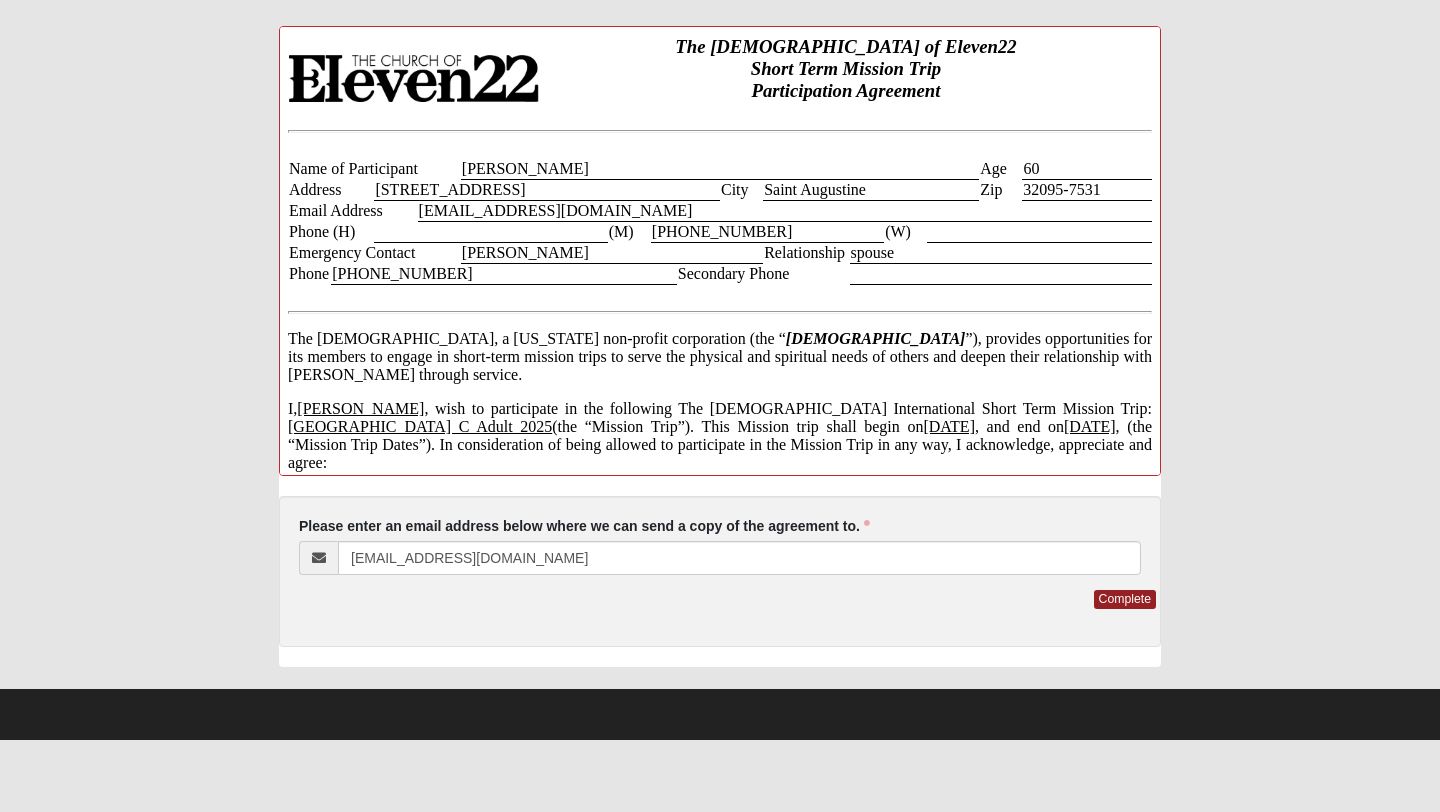 scroll, scrollTop: 0, scrollLeft: 0, axis: both 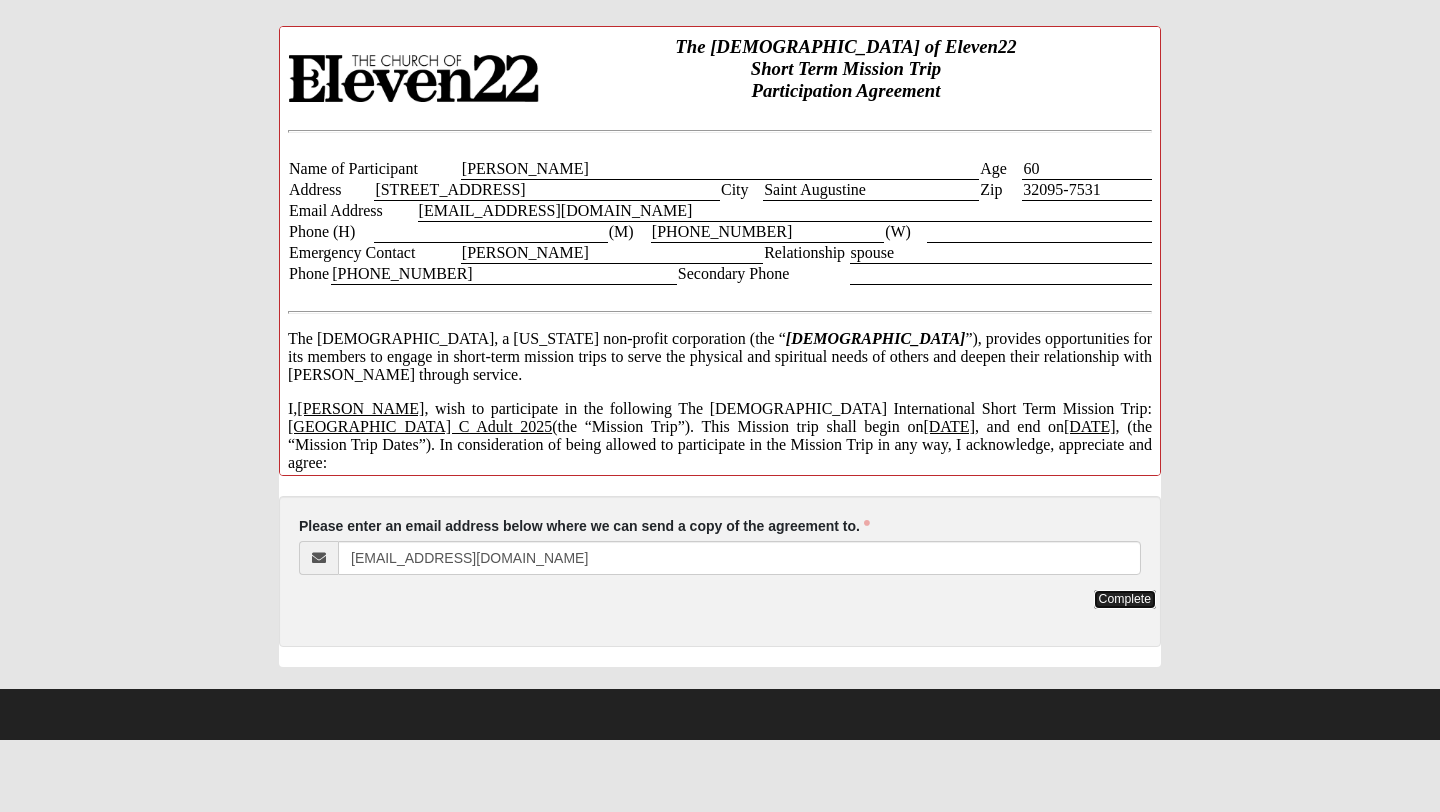 click on "Complete" at bounding box center [1125, 599] 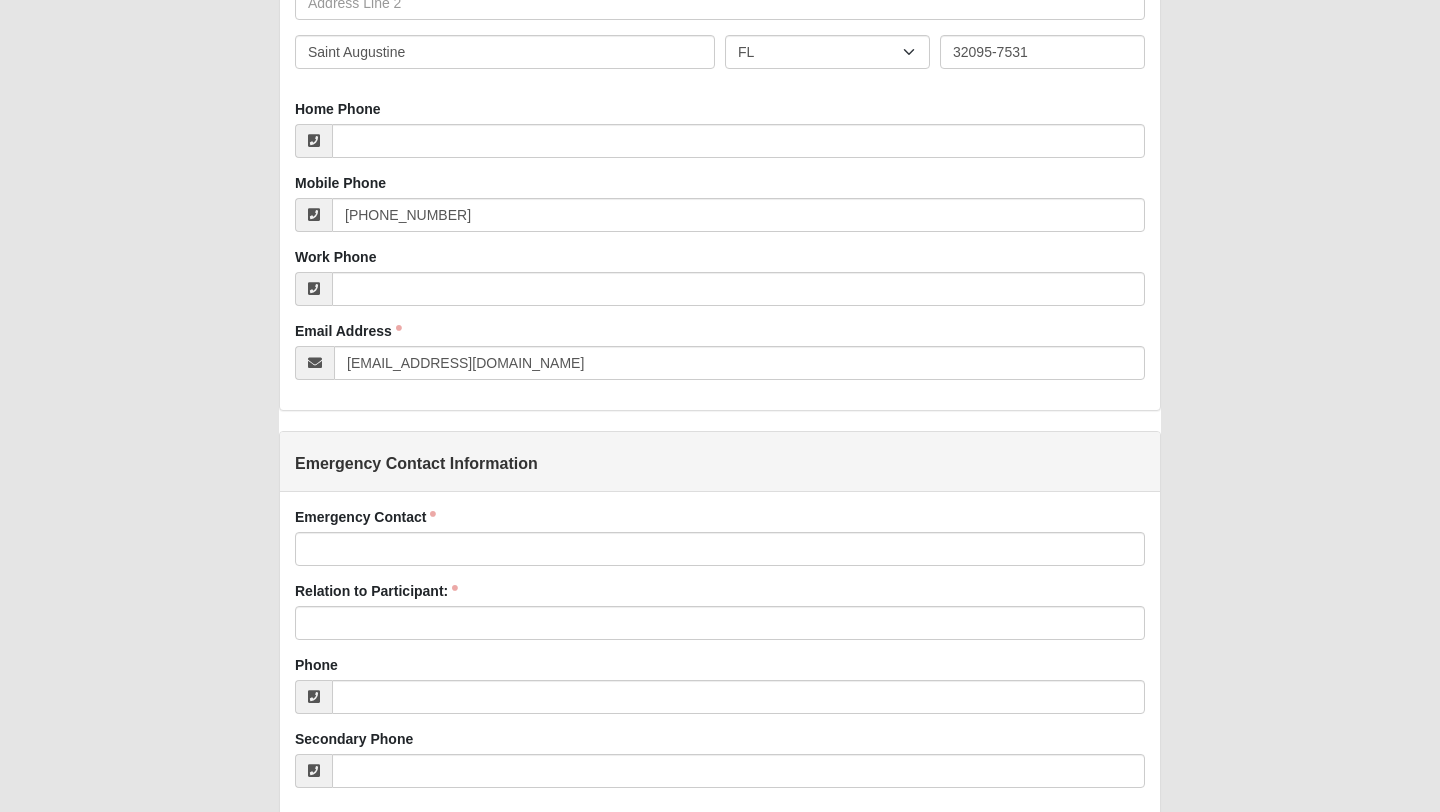 scroll, scrollTop: 653, scrollLeft: 0, axis: vertical 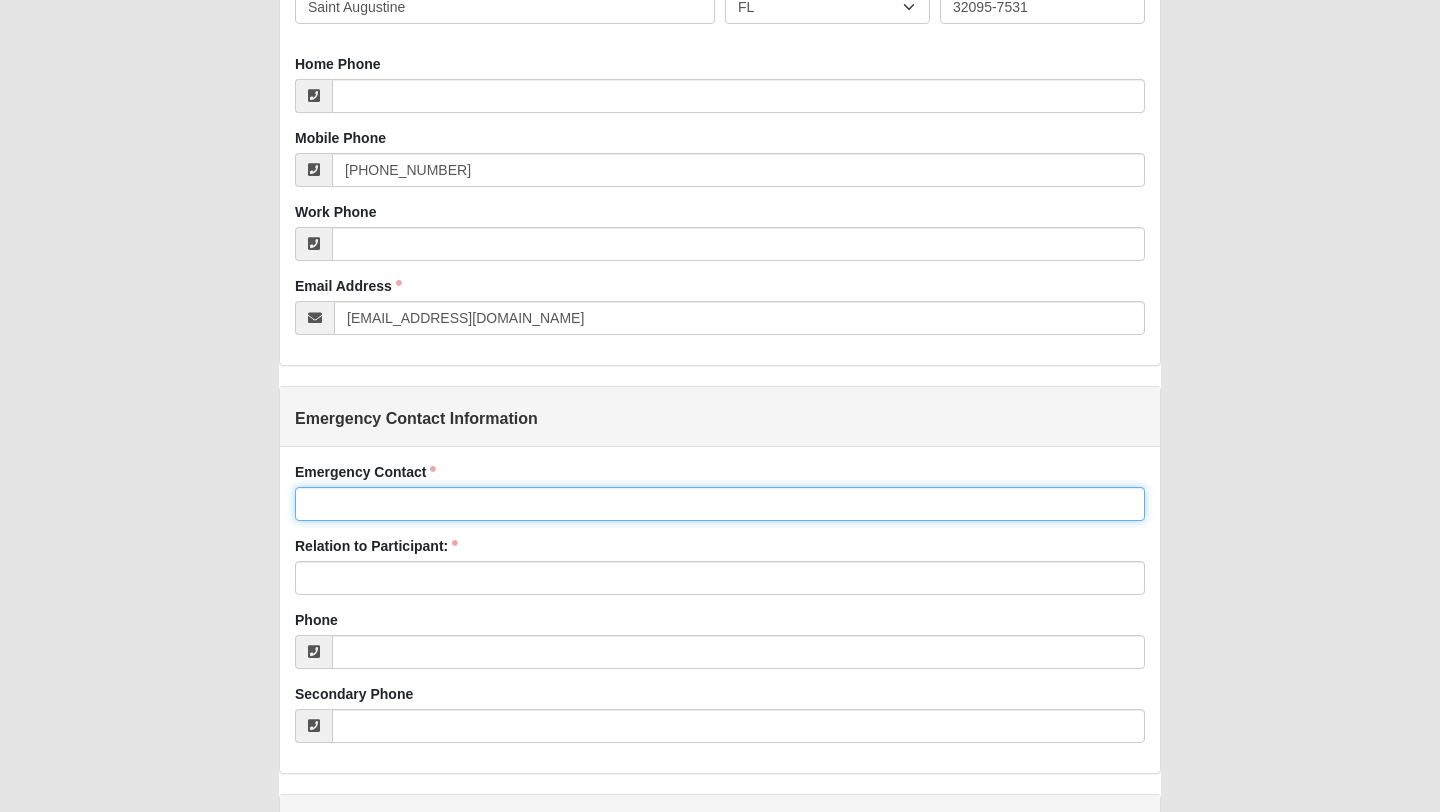 click on "Emergency Contact" at bounding box center (720, 504) 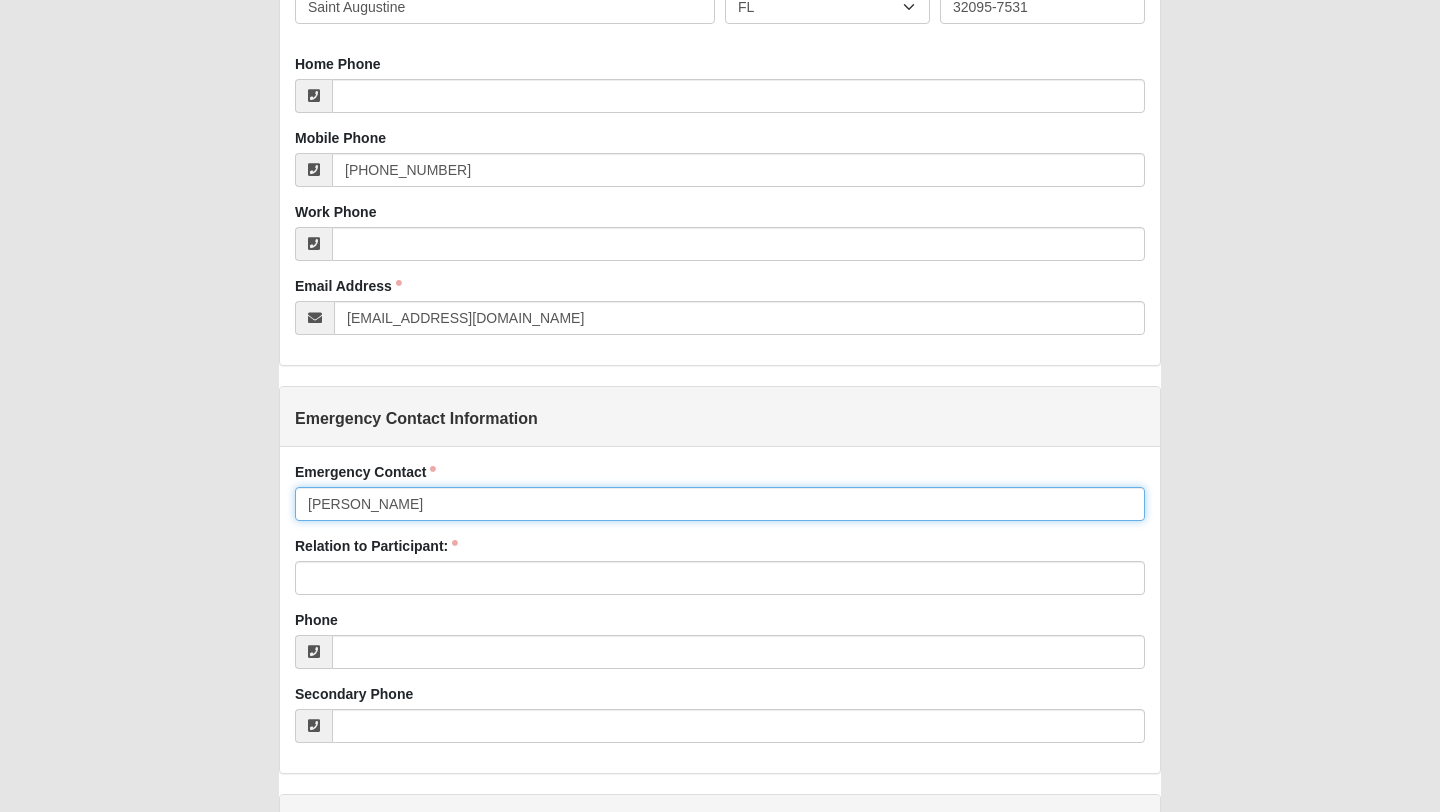 type on "[PERSON_NAME]" 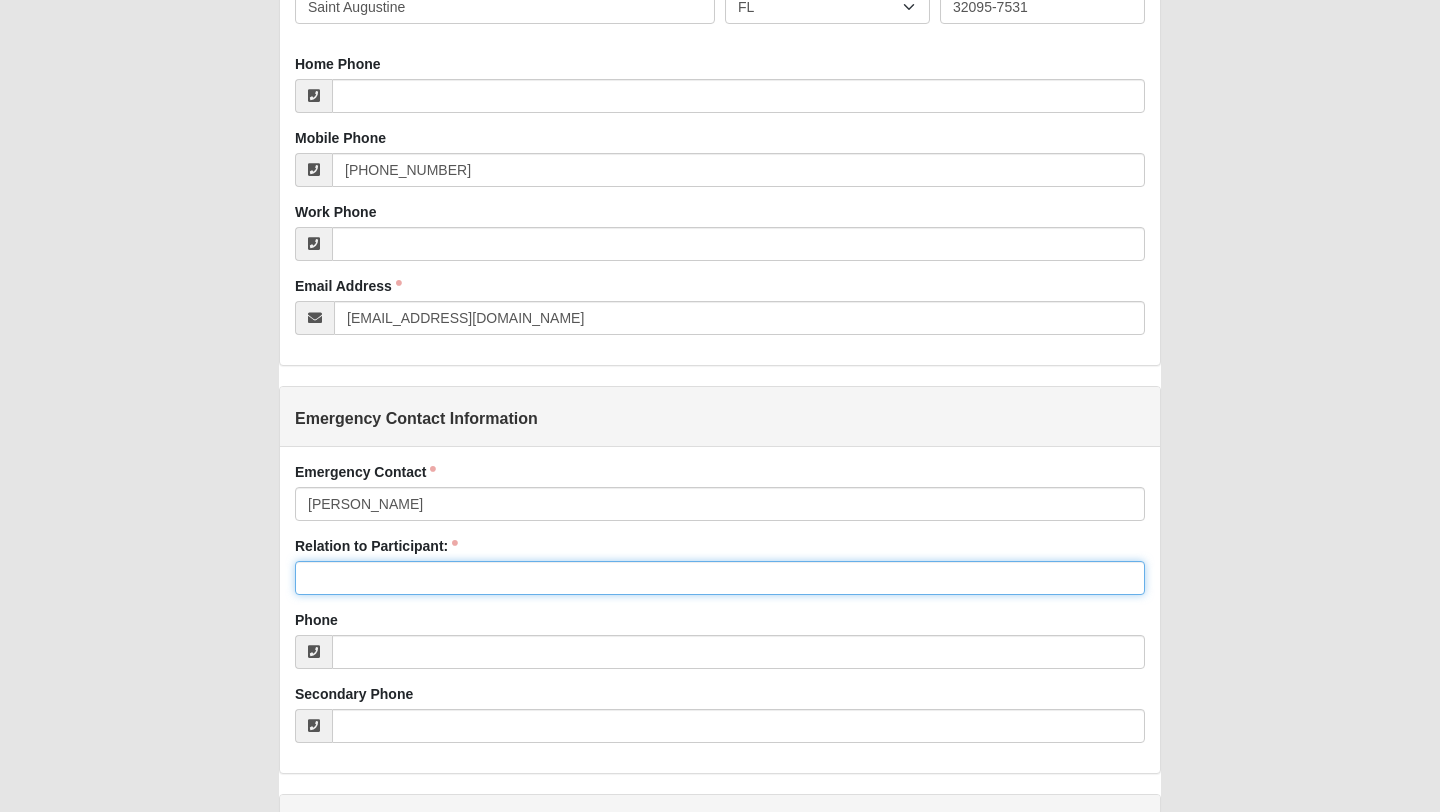click on "Relation to Participant:" at bounding box center (720, 578) 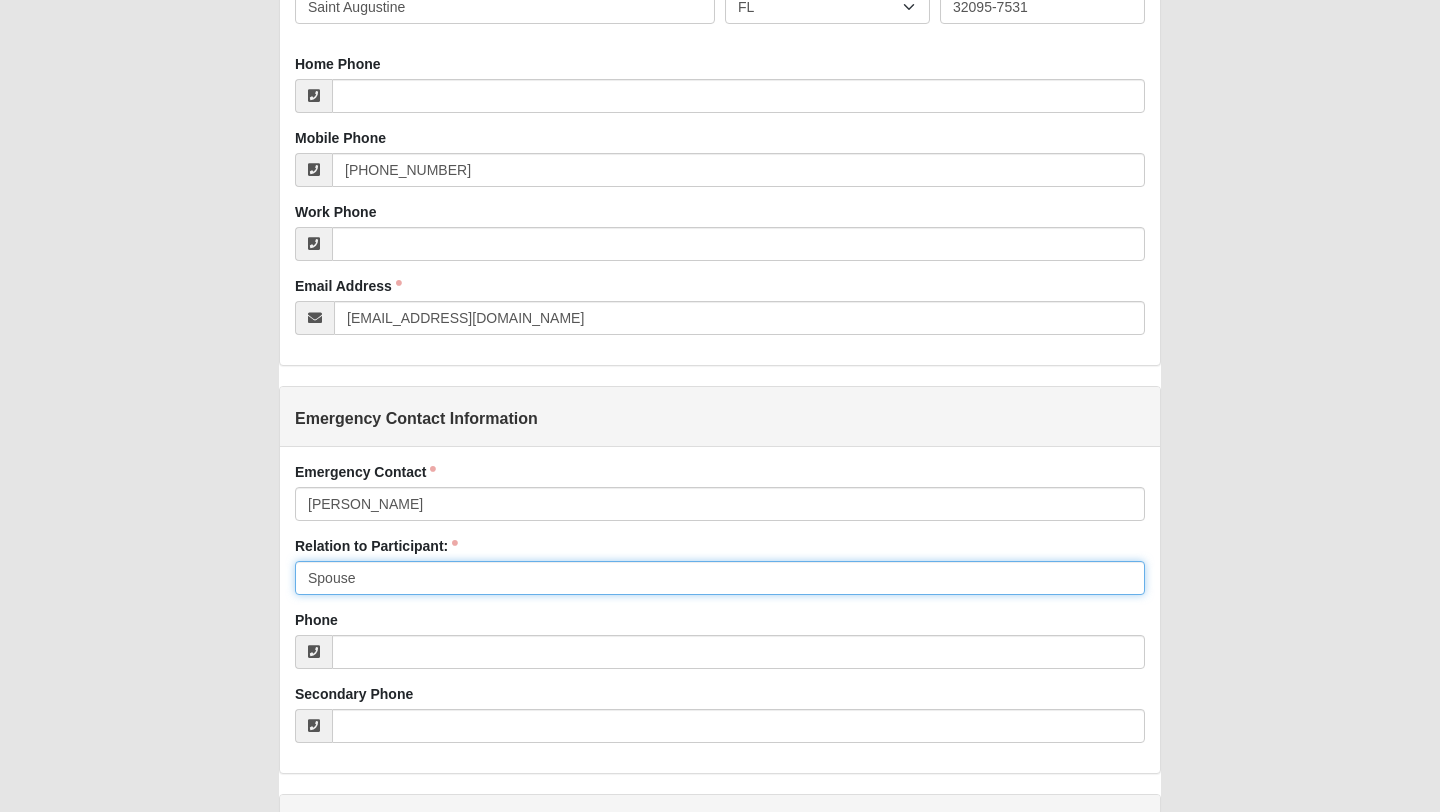 type on "Spouse" 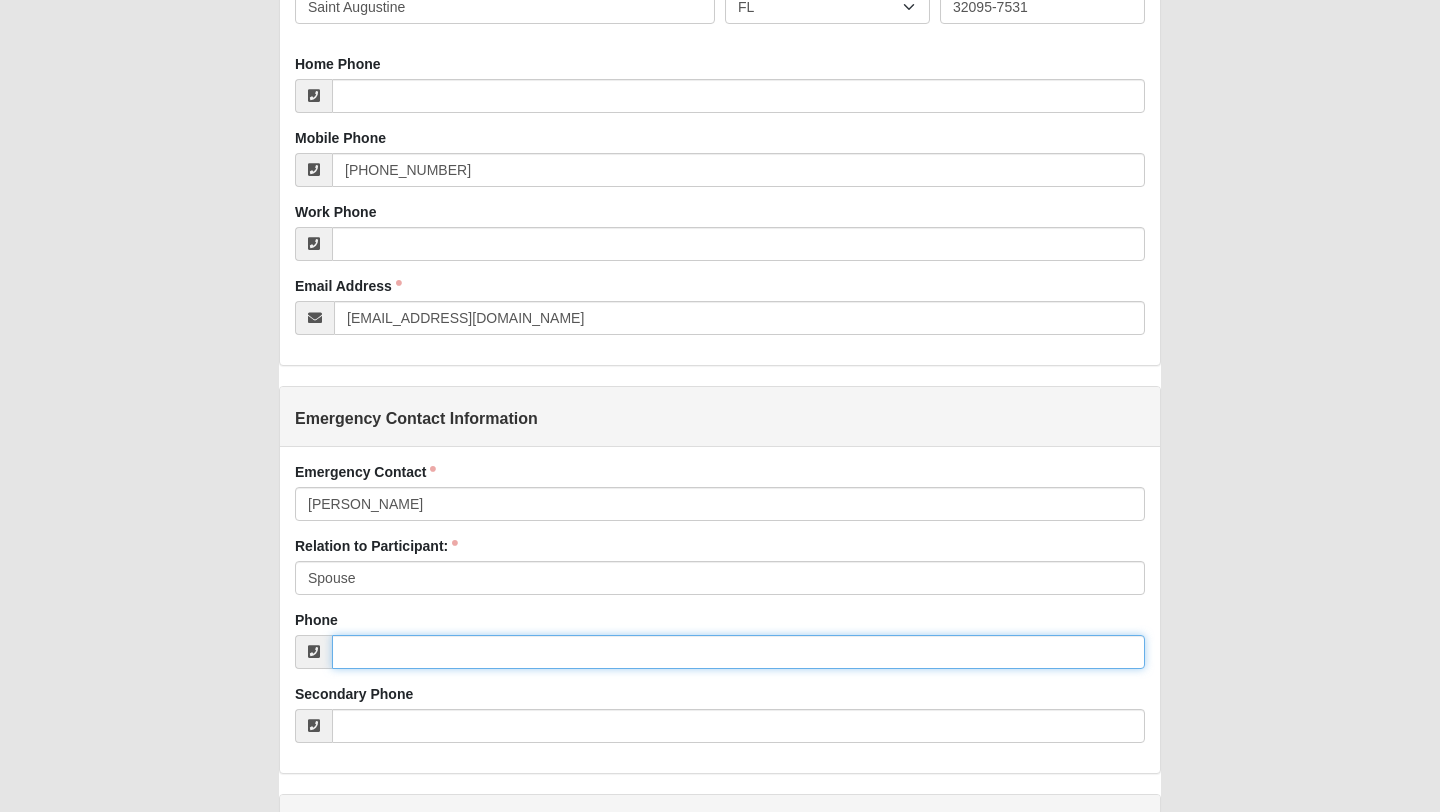 click on "Phone" at bounding box center (738, 652) 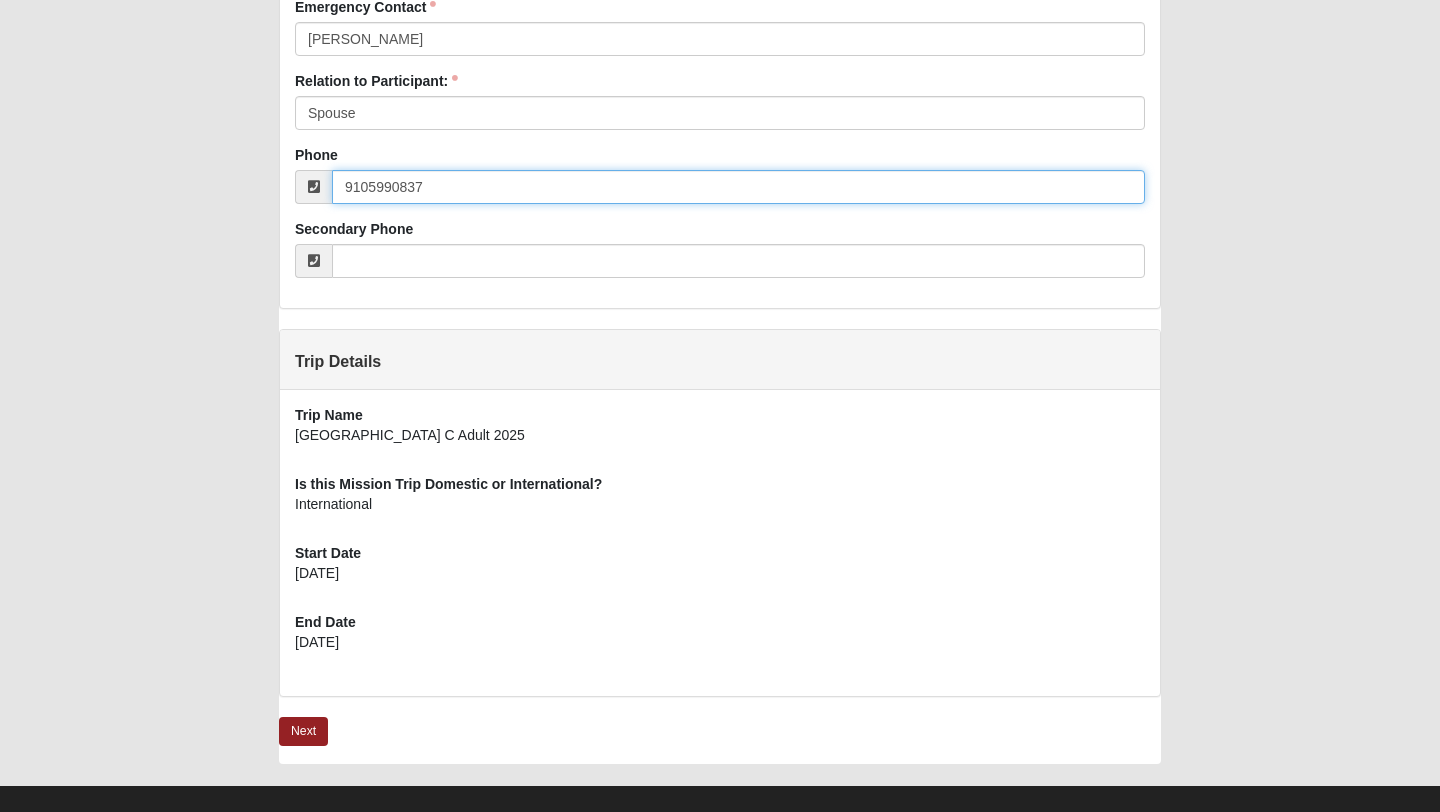 scroll, scrollTop: 1143, scrollLeft: 0, axis: vertical 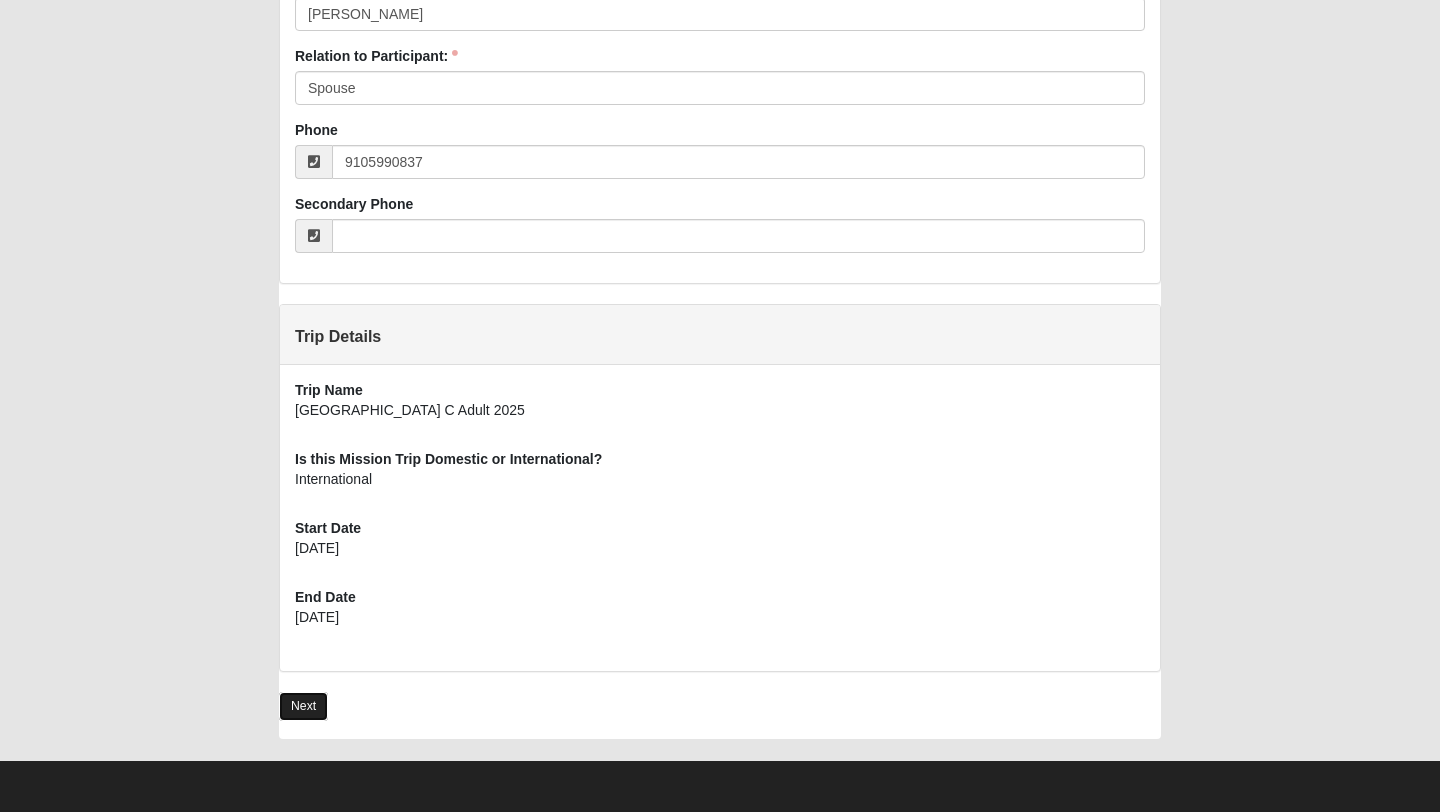 type on "[PHONE_NUMBER]" 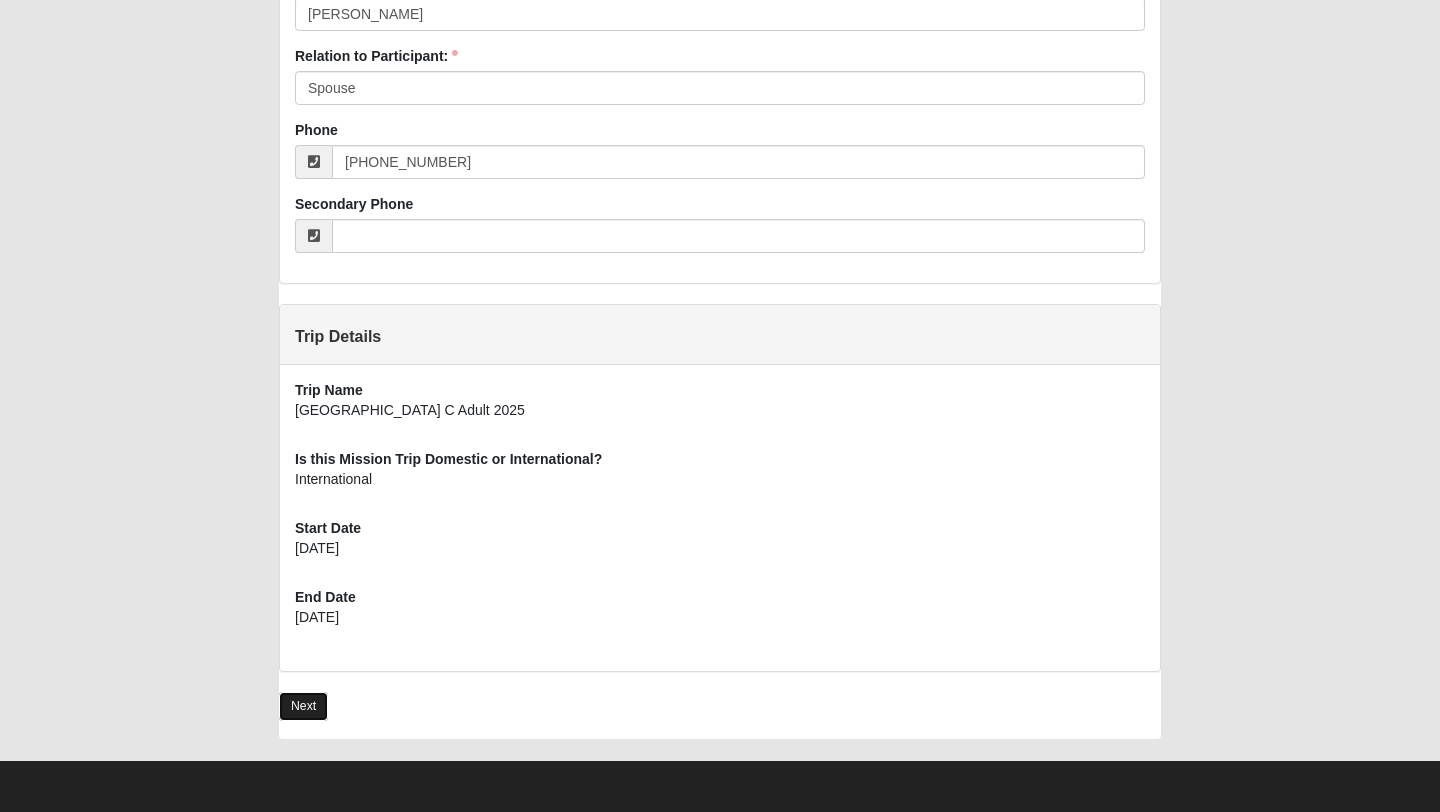 click on "Next" at bounding box center (303, 706) 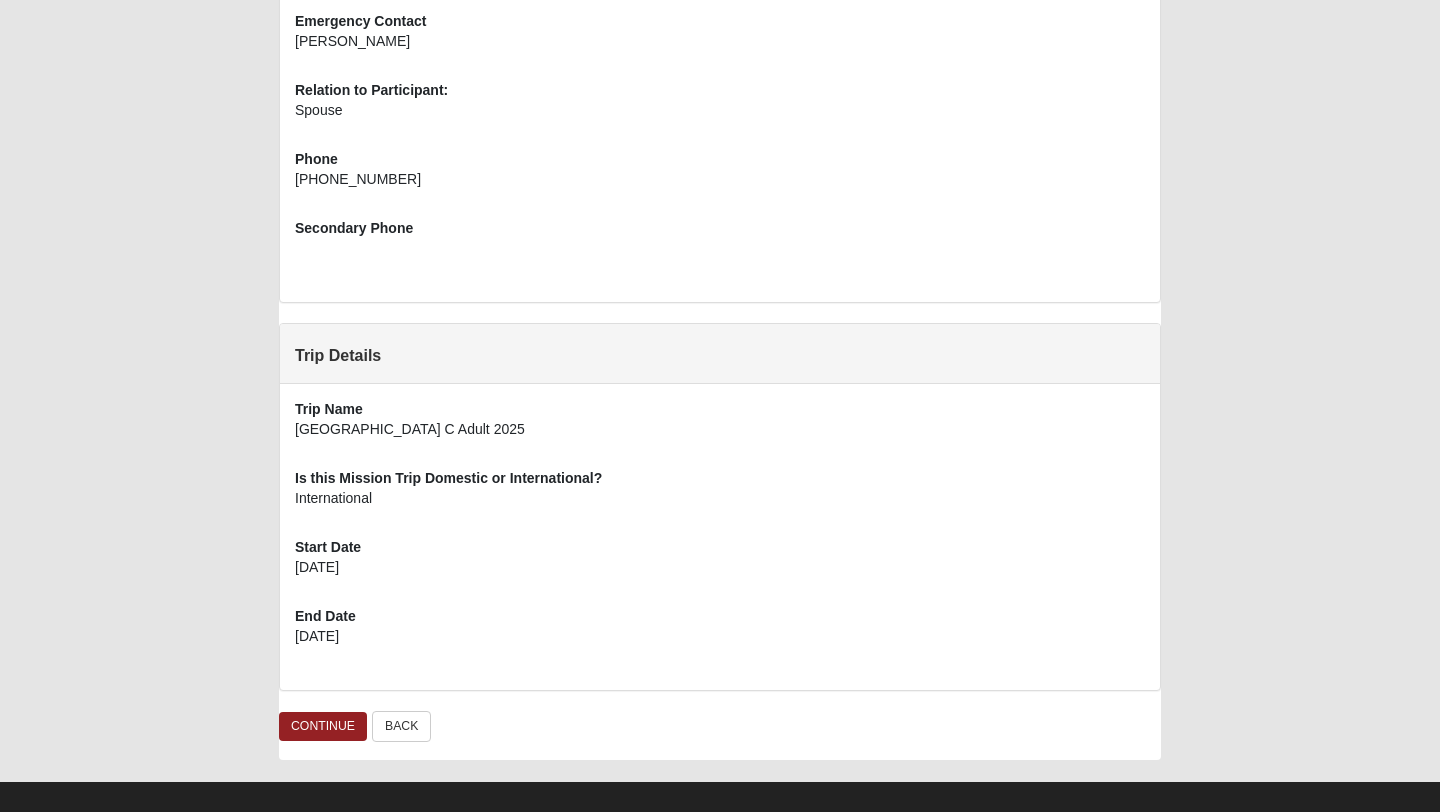 scroll, scrollTop: 933, scrollLeft: 0, axis: vertical 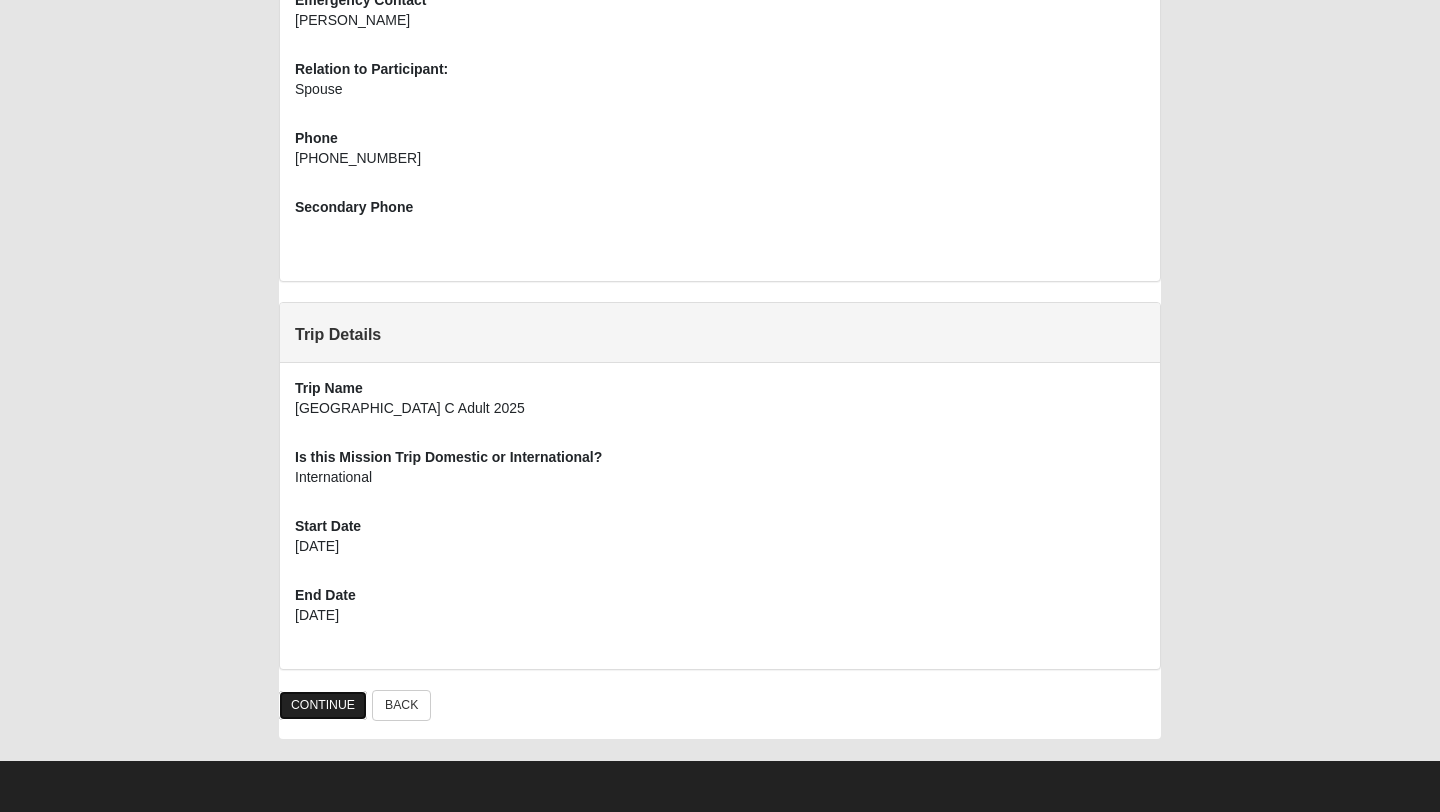 click on "CONTINUE" at bounding box center (323, 705) 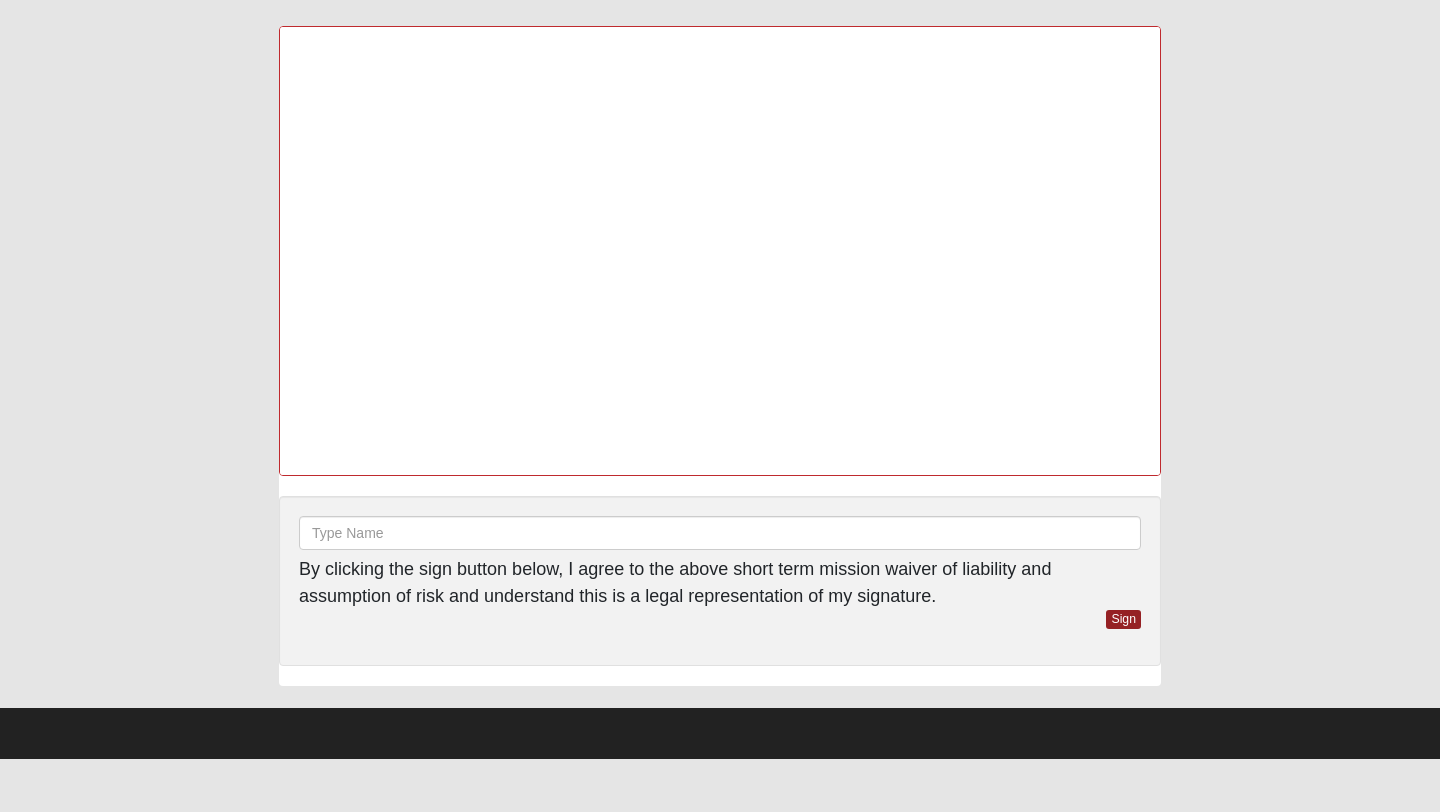 scroll, scrollTop: 0, scrollLeft: 0, axis: both 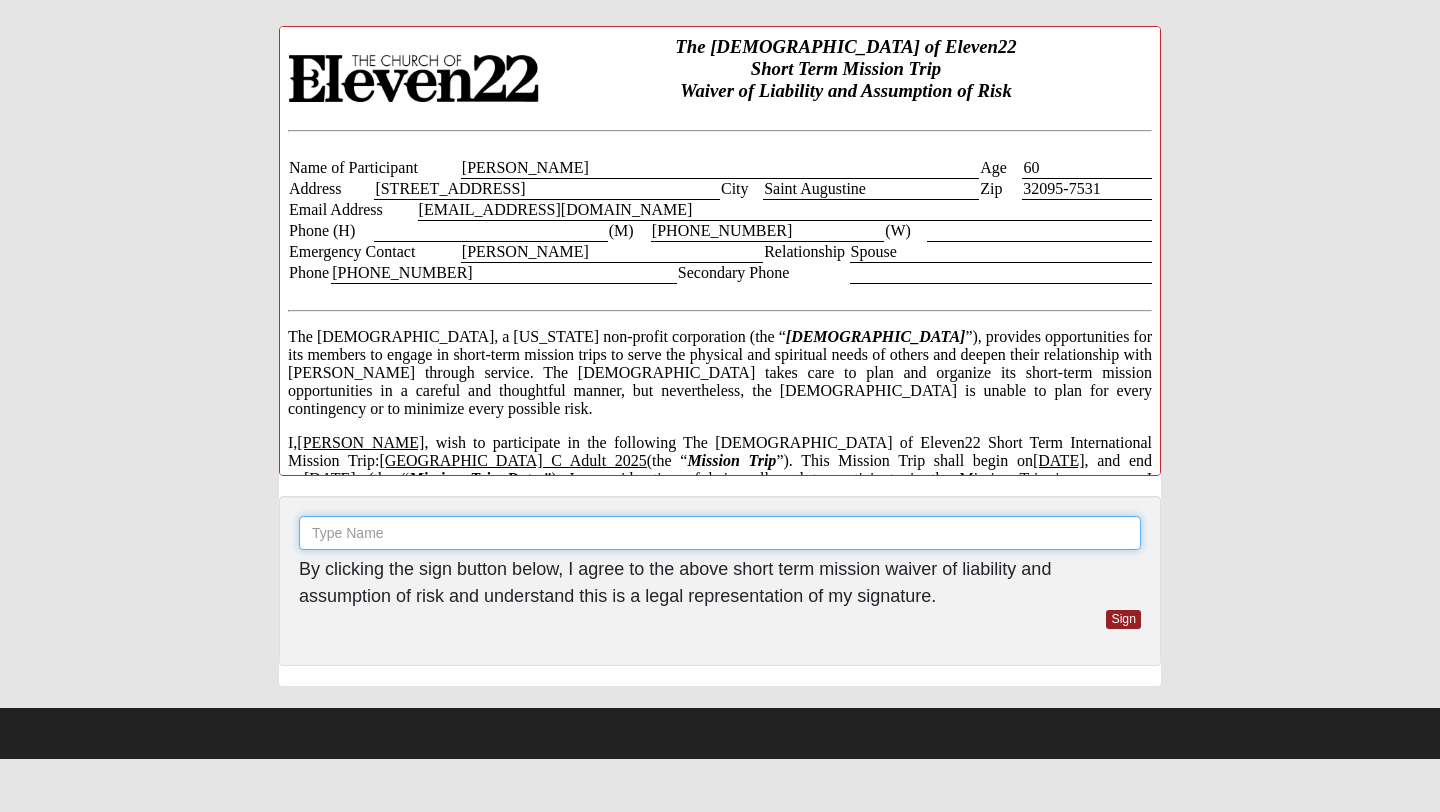 click at bounding box center (720, 533) 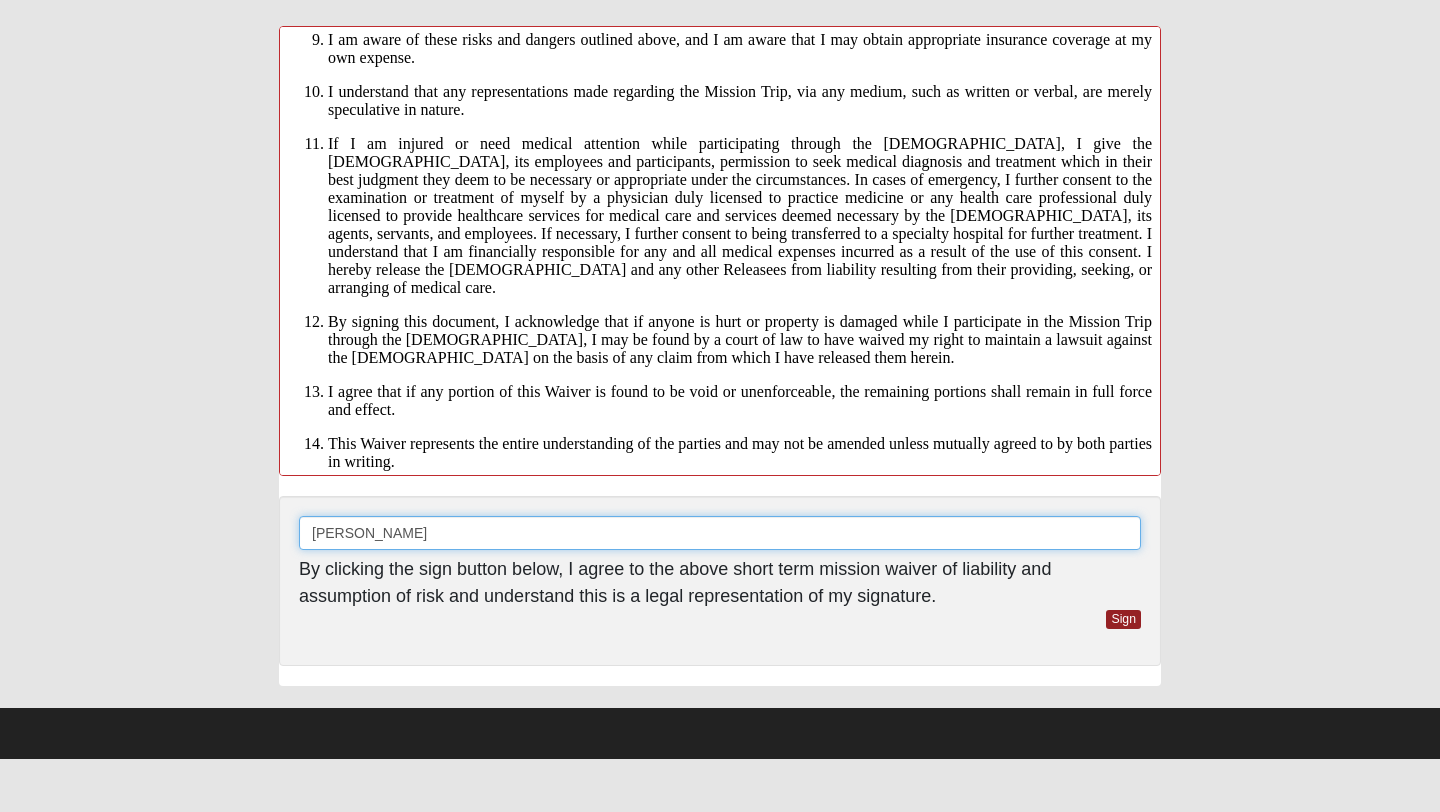 scroll, scrollTop: 2789, scrollLeft: 0, axis: vertical 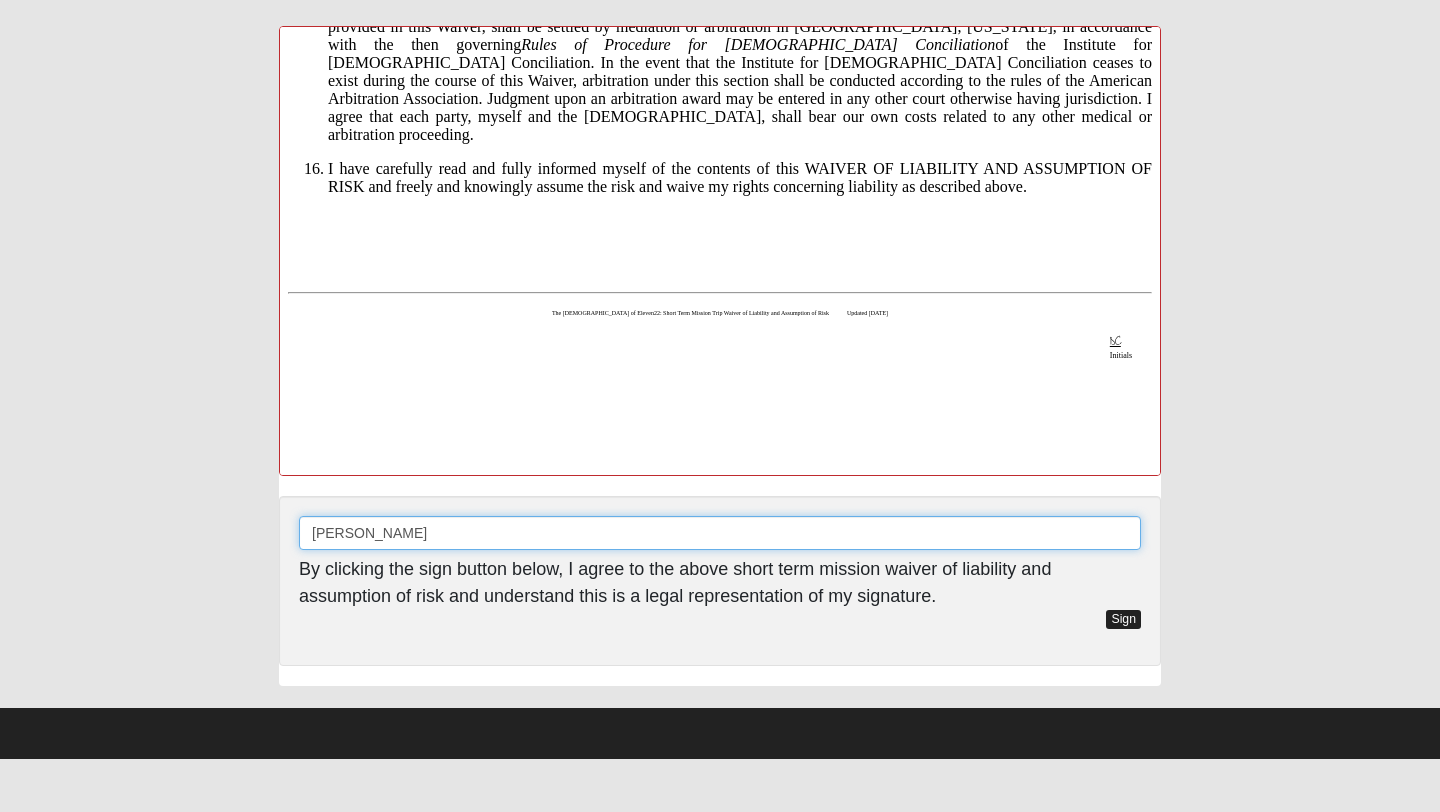 type on "[PERSON_NAME]" 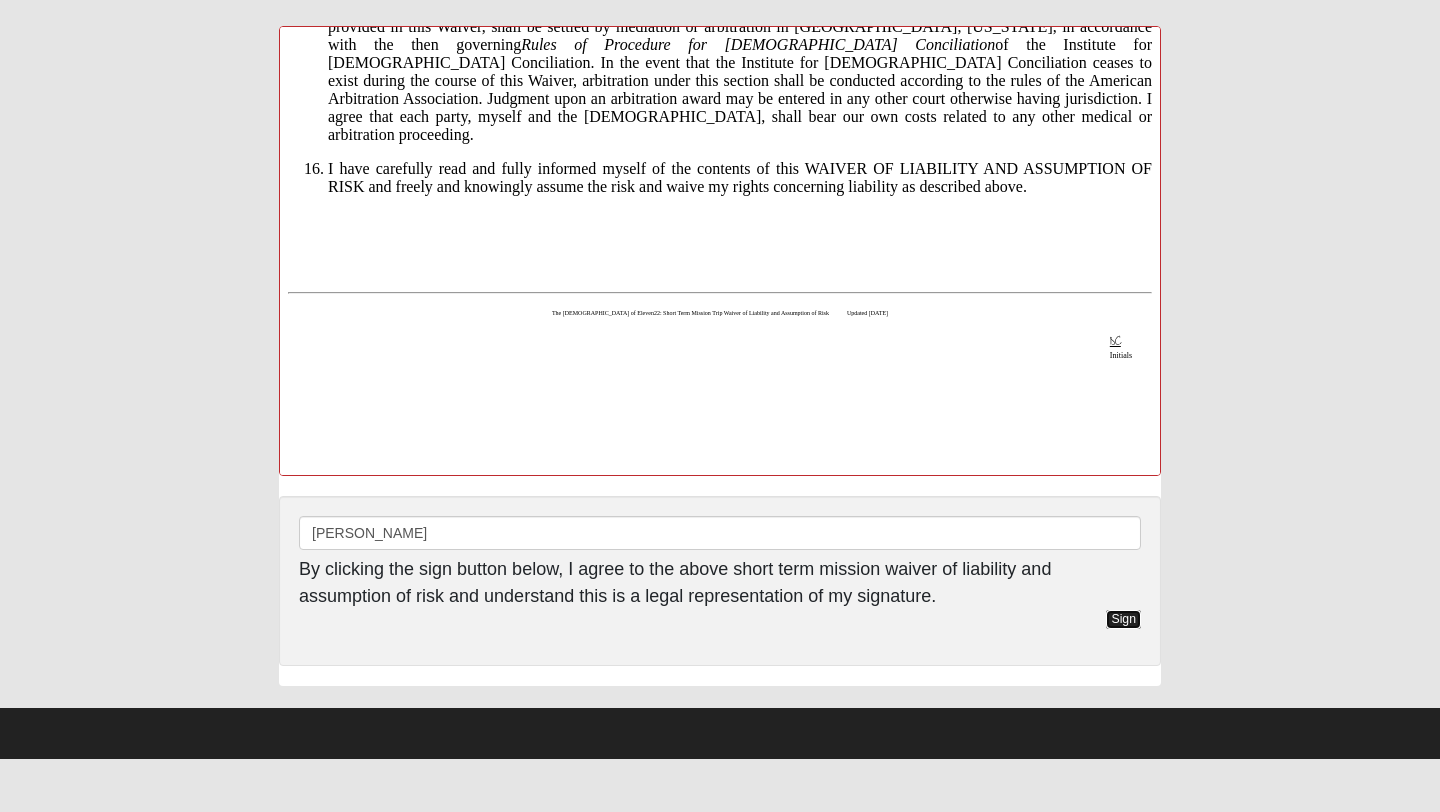 click on "Sign" at bounding box center [1123, 619] 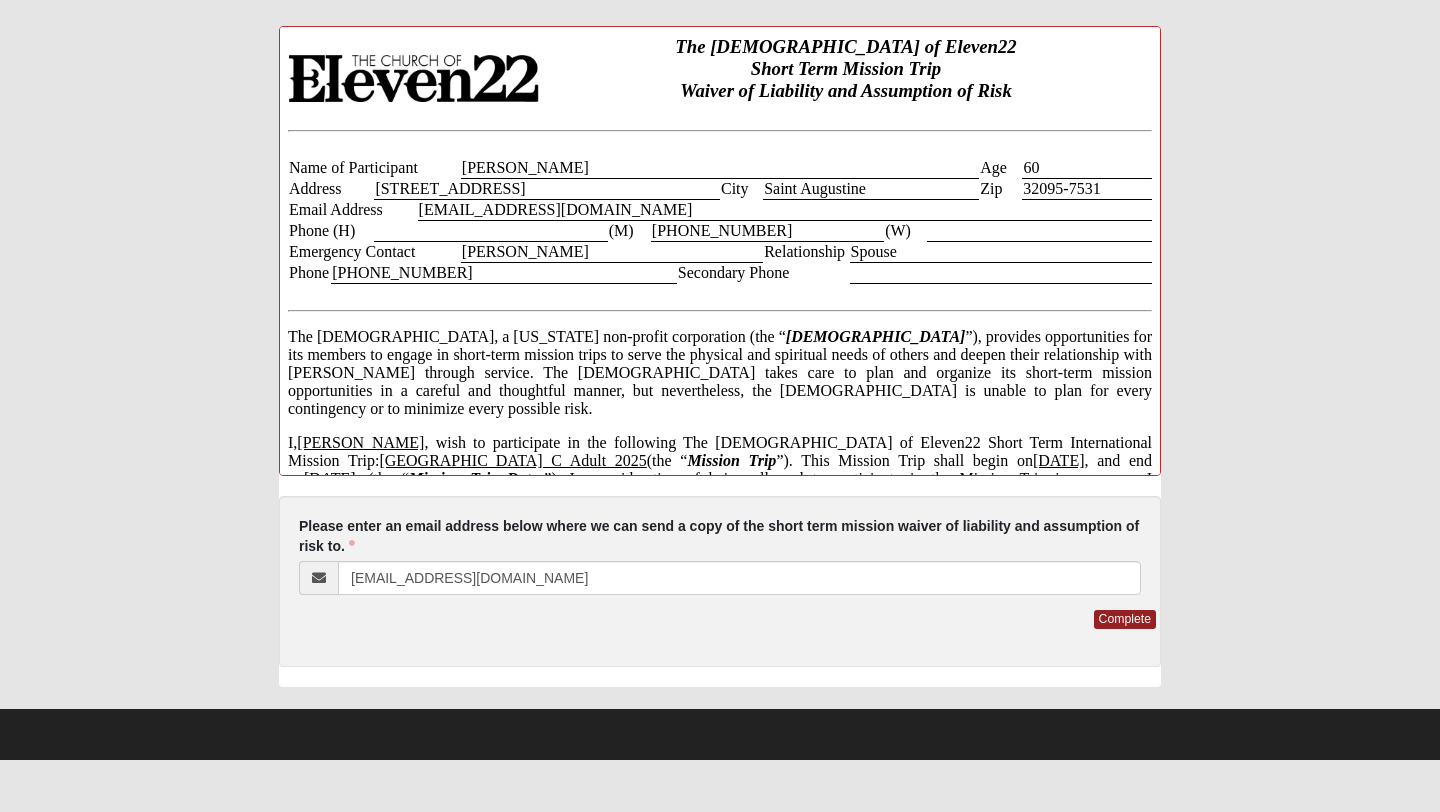 scroll, scrollTop: 0, scrollLeft: 0, axis: both 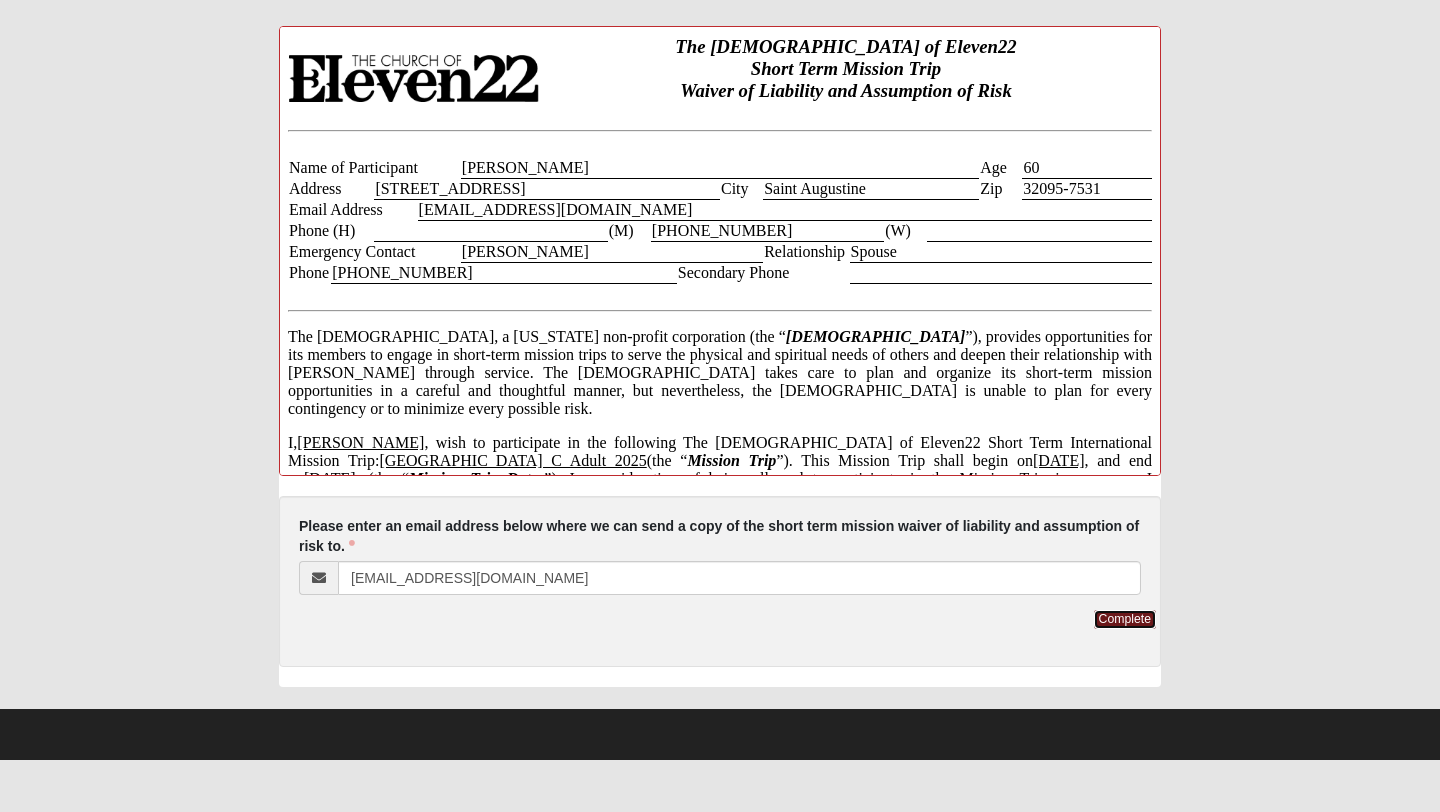 click on "Complete" at bounding box center [1125, 619] 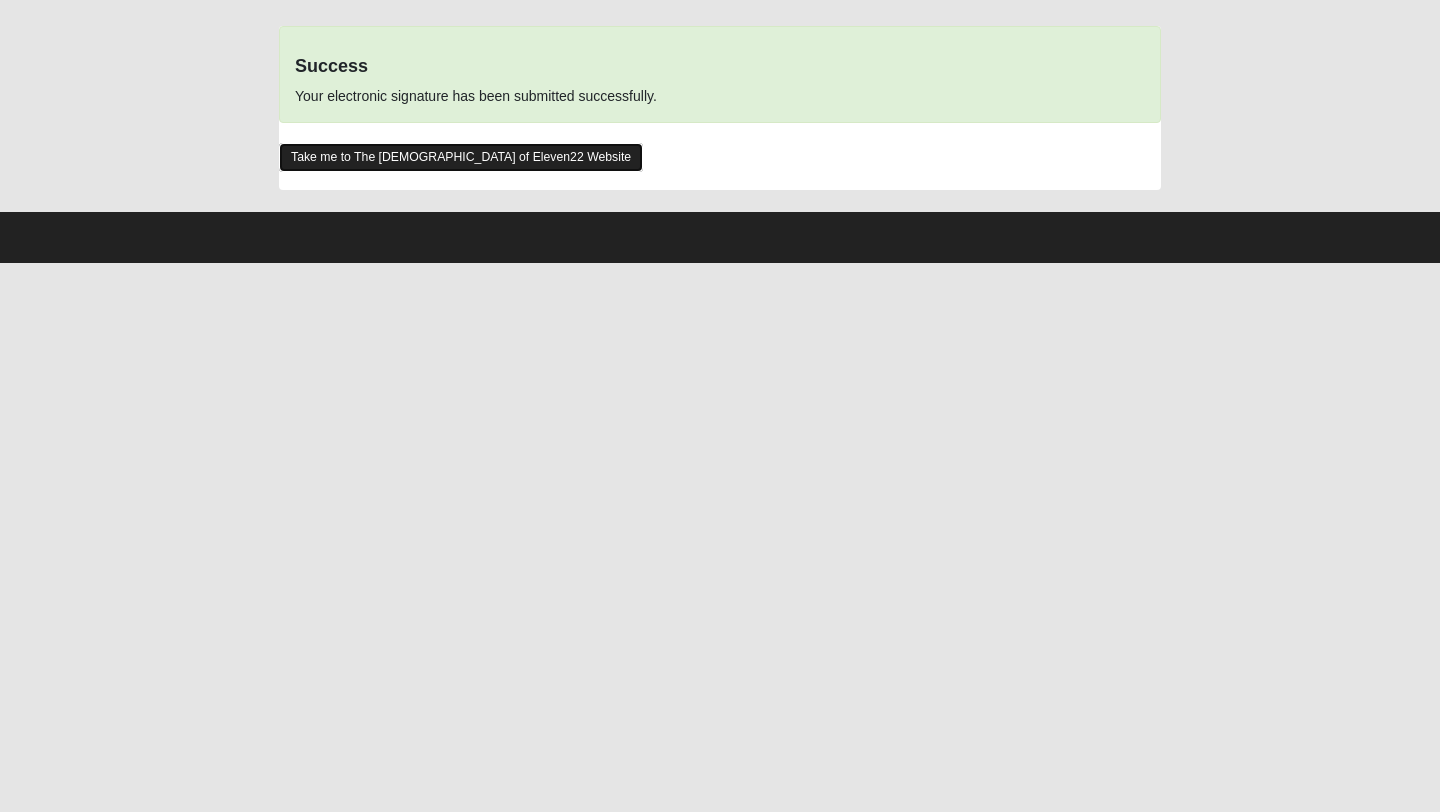click on "Take me to The [DEMOGRAPHIC_DATA] of Eleven22 Website" at bounding box center [461, 157] 